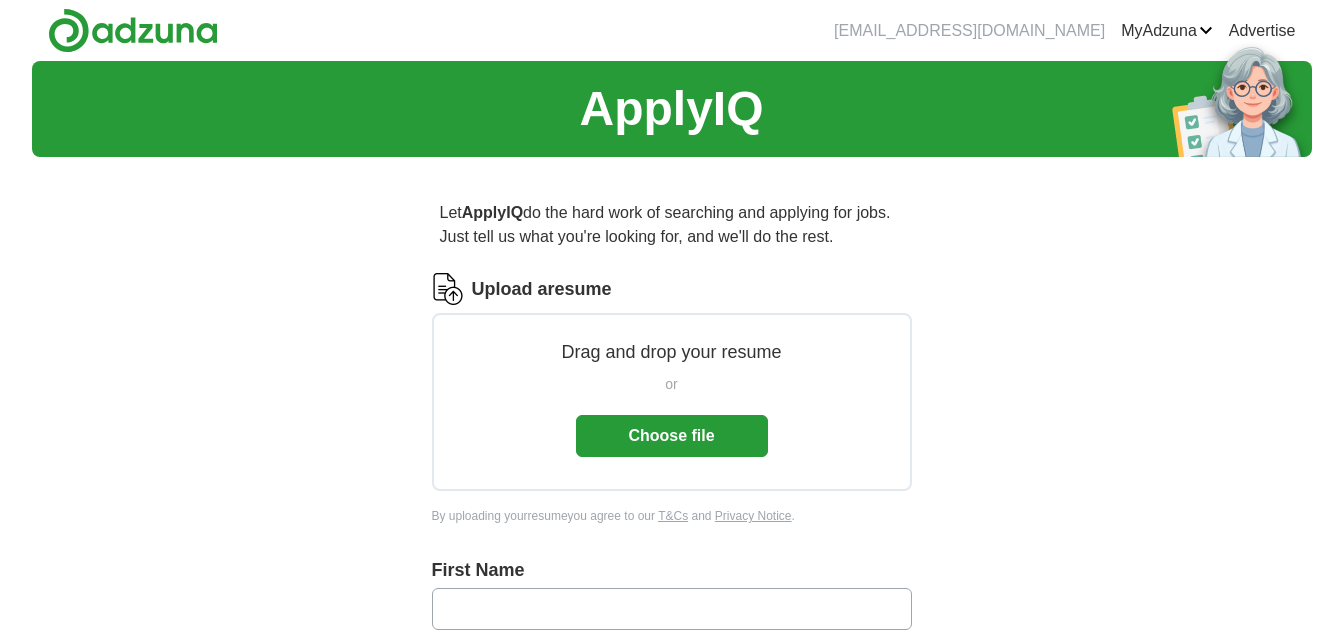 scroll, scrollTop: 0, scrollLeft: 0, axis: both 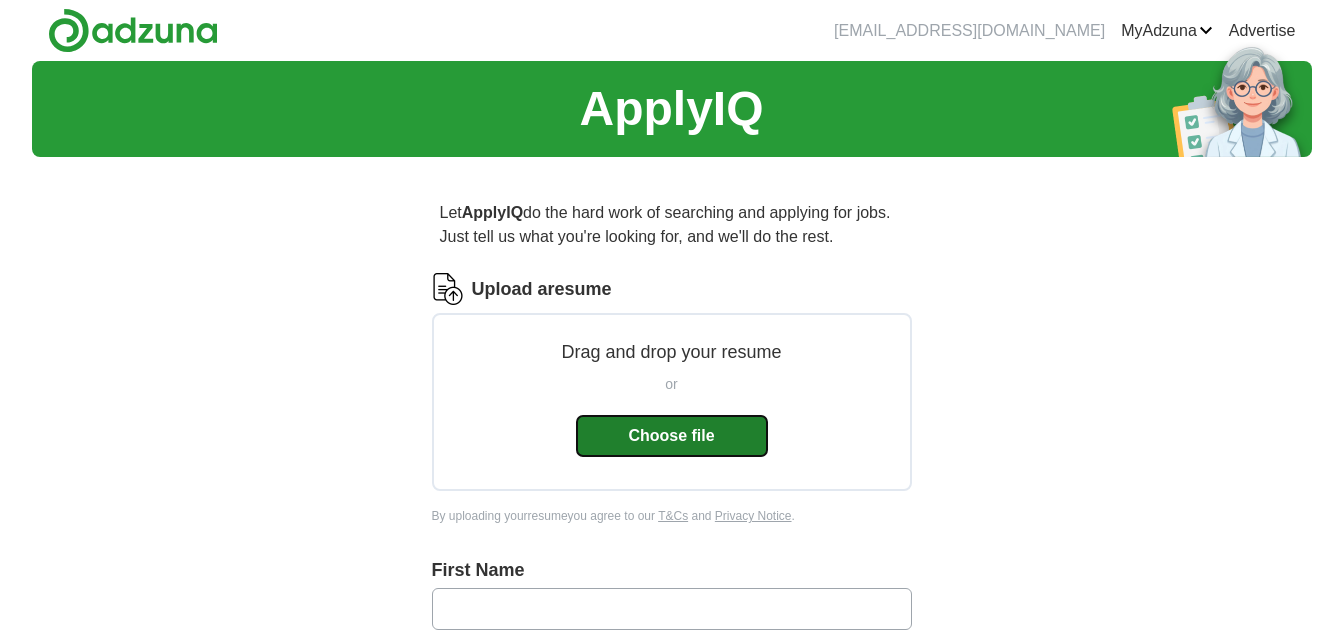 click on "Choose file" at bounding box center [672, 436] 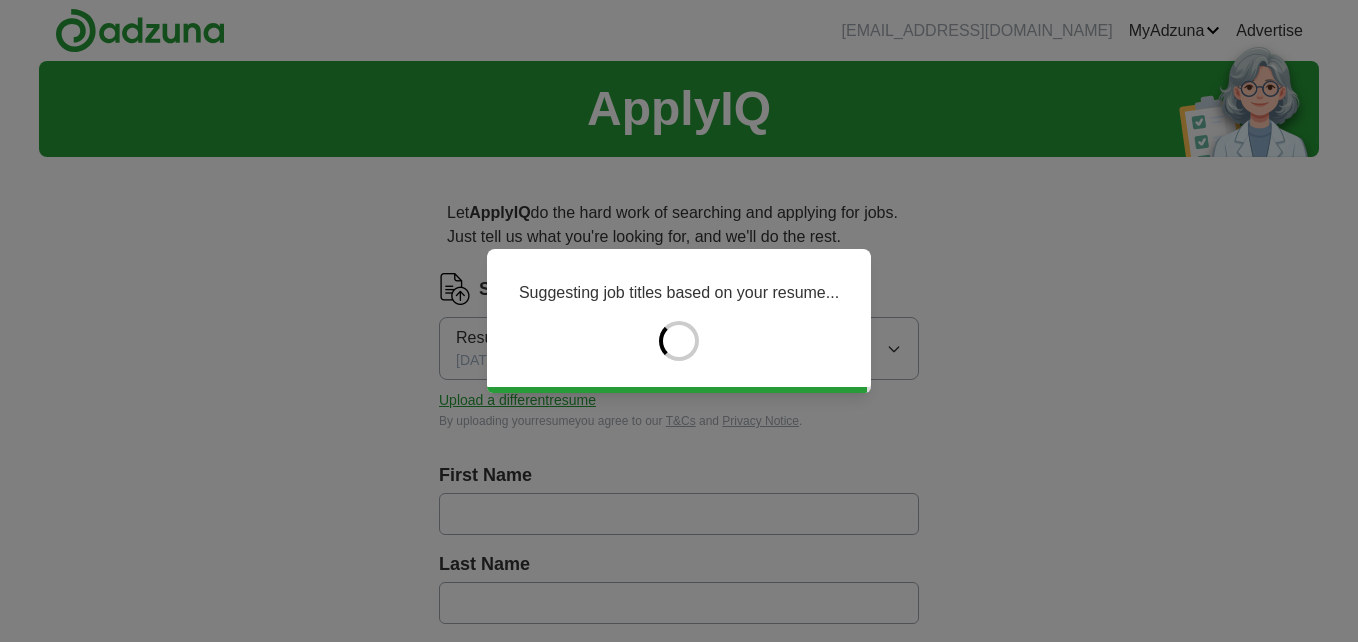 type on "*********" 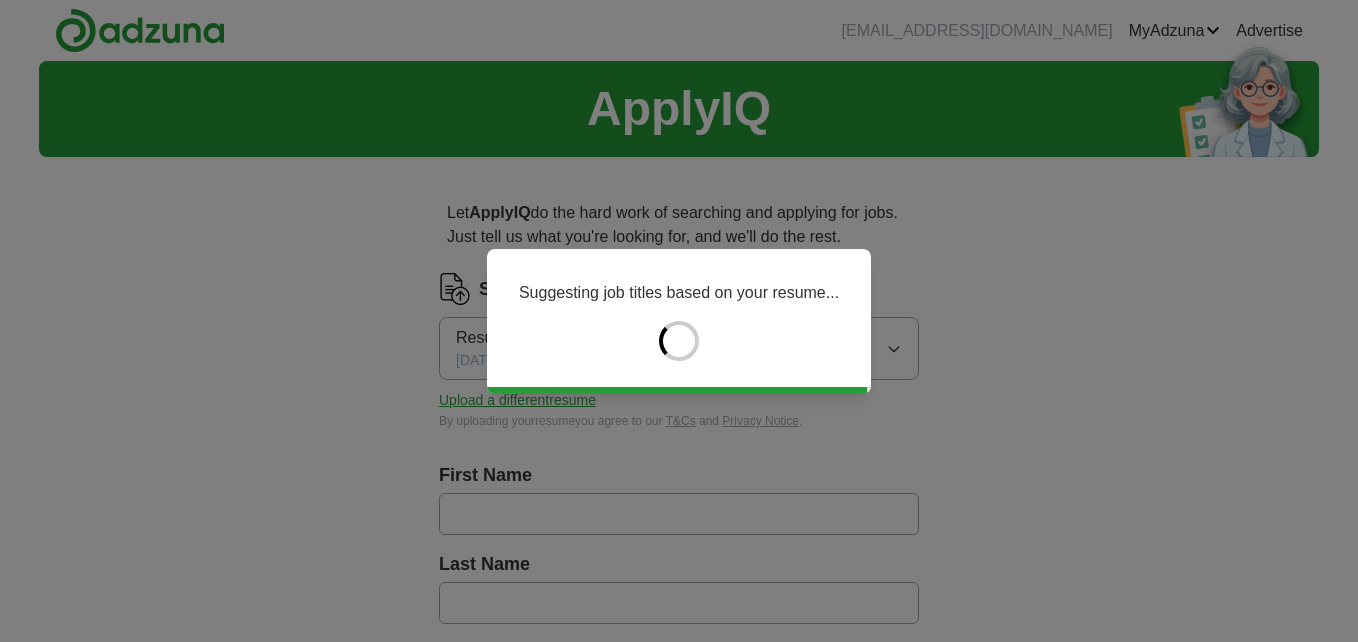 type on "********" 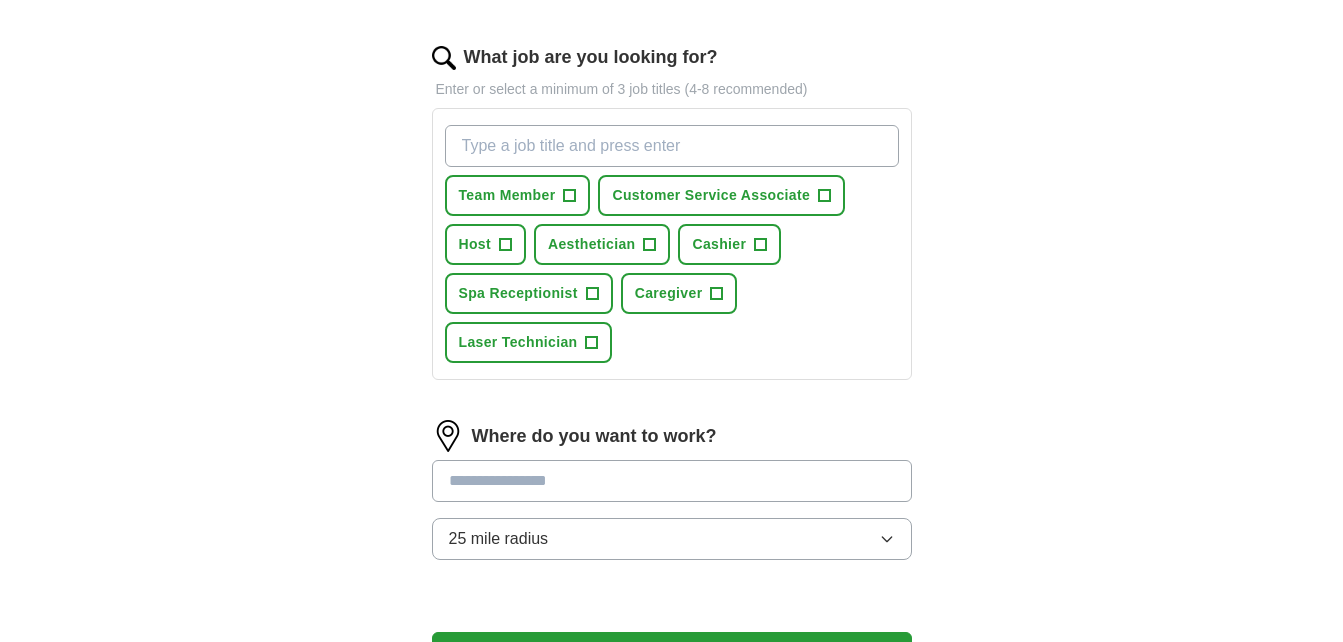 scroll, scrollTop: 633, scrollLeft: 0, axis: vertical 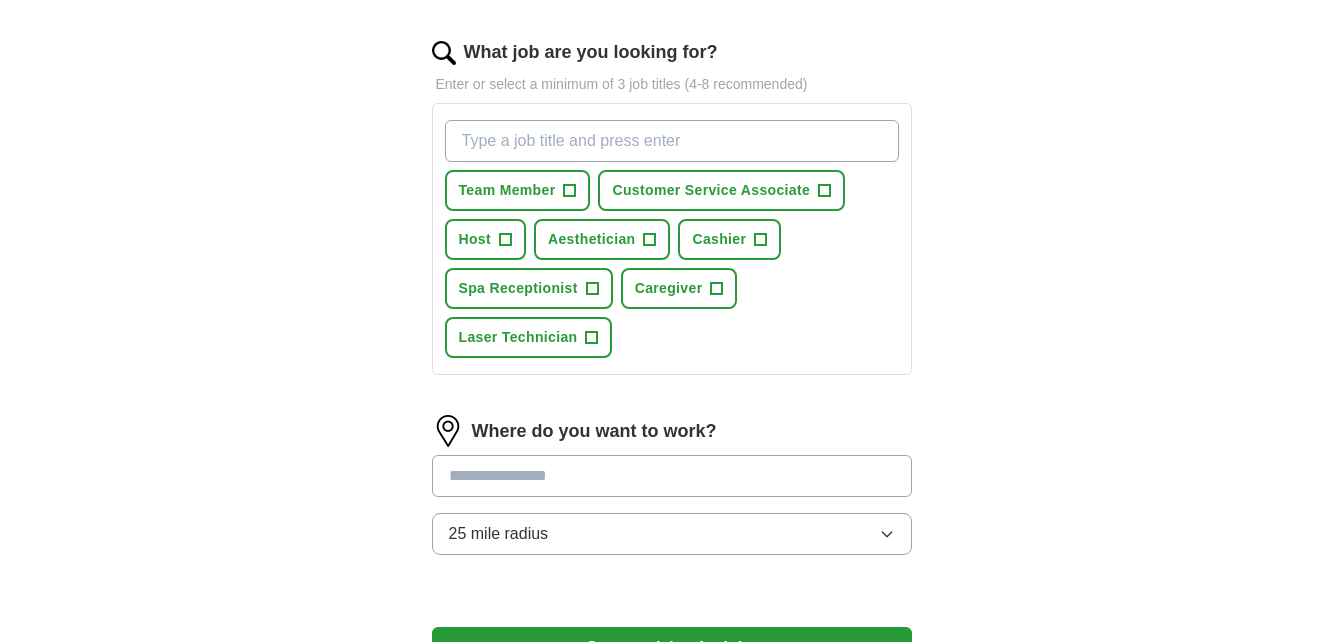 click on "Team Member + Customer Service Associate + Host + Aesthetician + Cashier + Spa Receptionist + Caregiver + Laser Technician +" at bounding box center (672, 239) 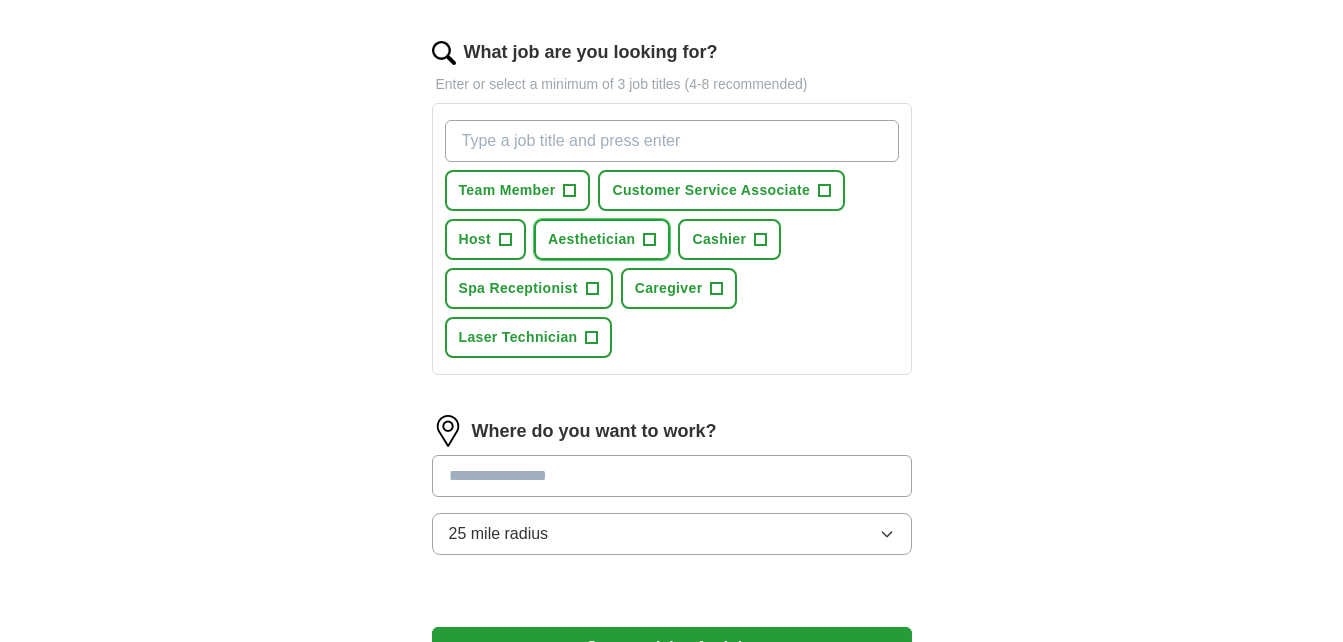 click on "Aesthetician" at bounding box center [591, 239] 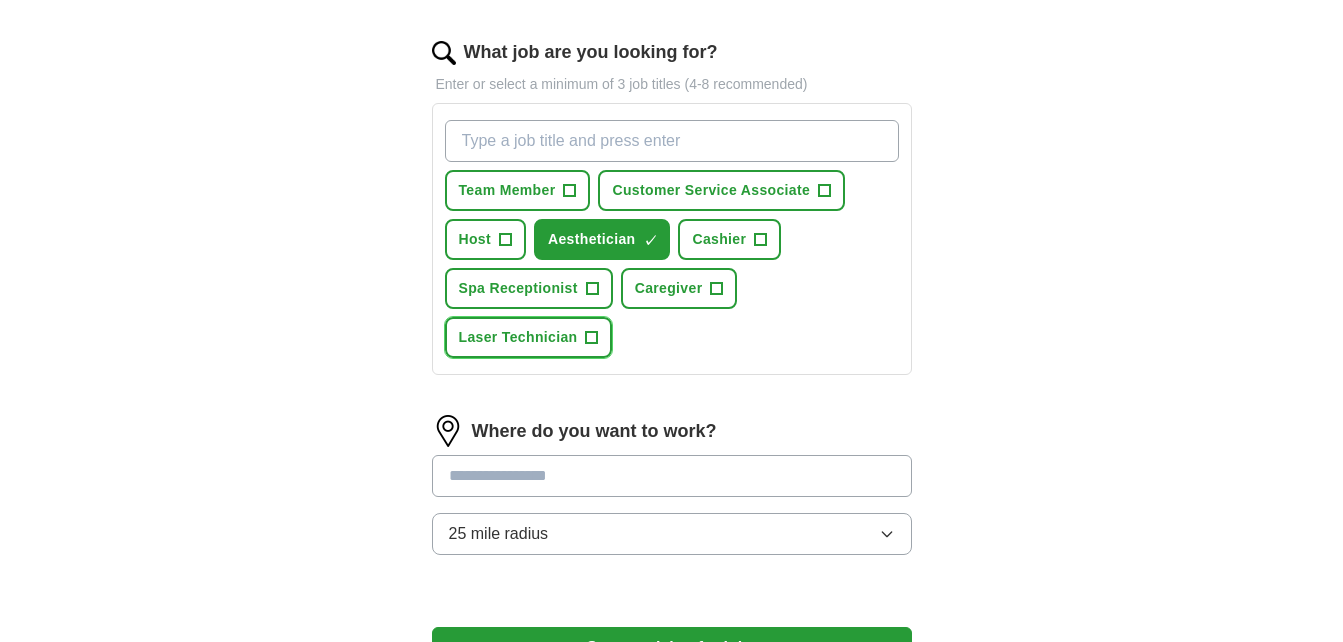 click on "Laser Technician +" at bounding box center [529, 337] 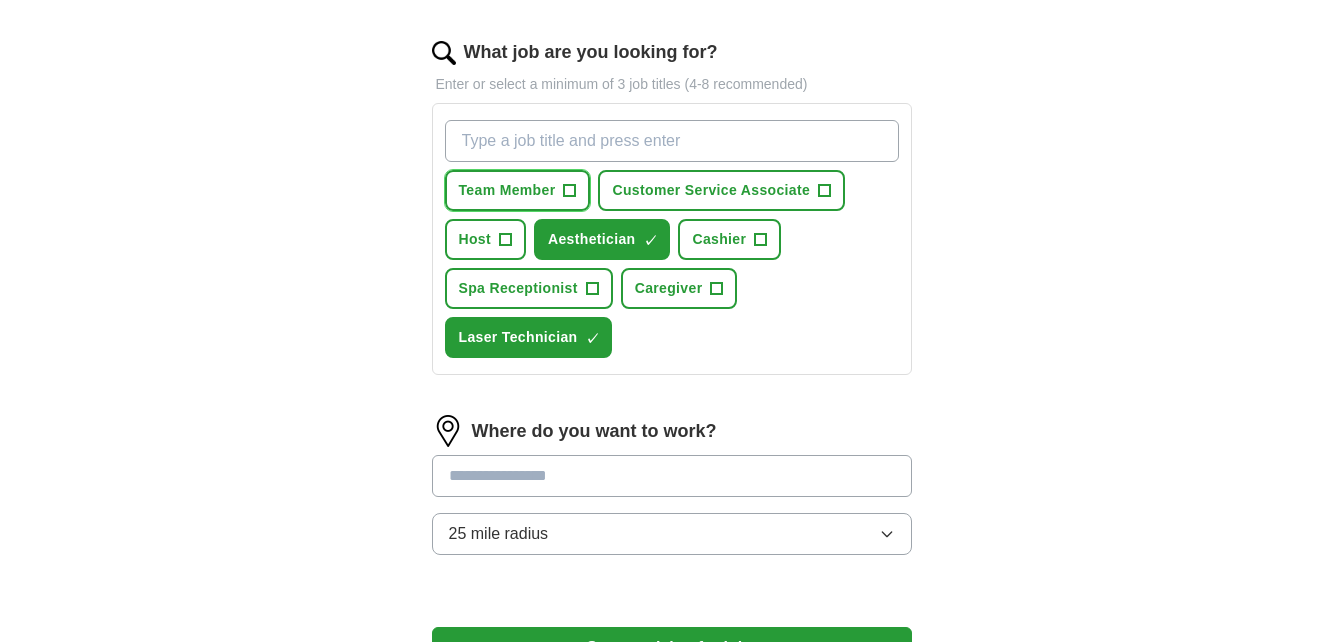 click on "Team Member +" at bounding box center (518, 190) 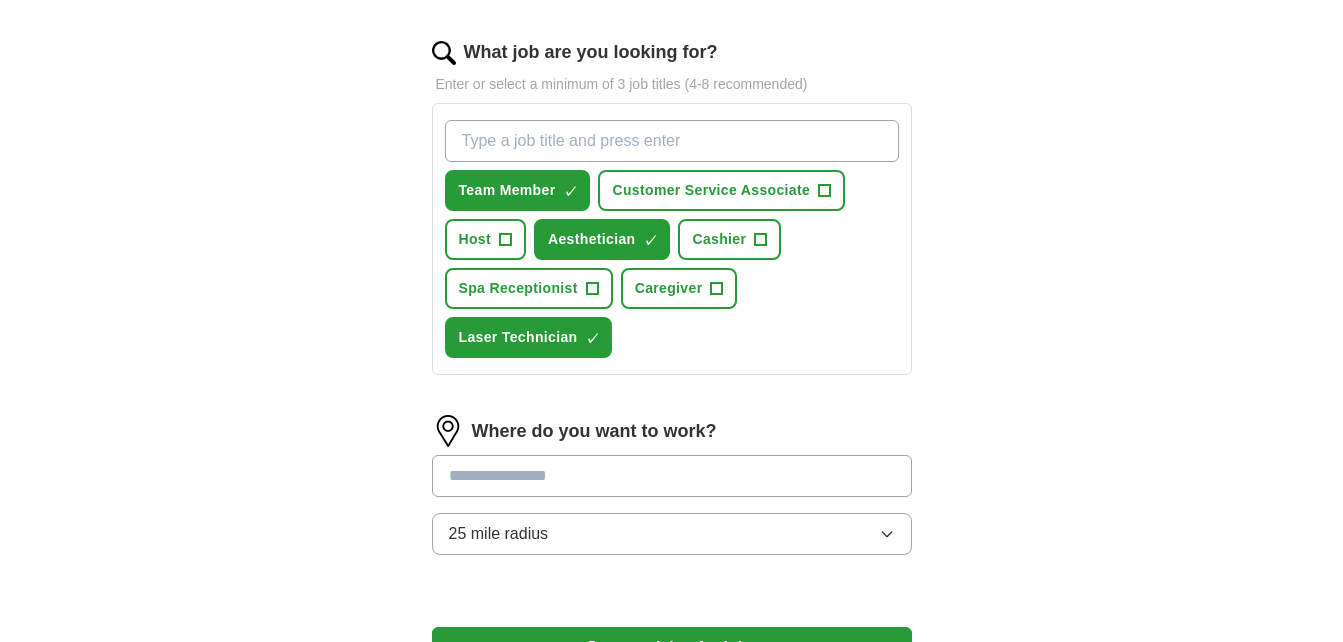 click at bounding box center (672, 476) 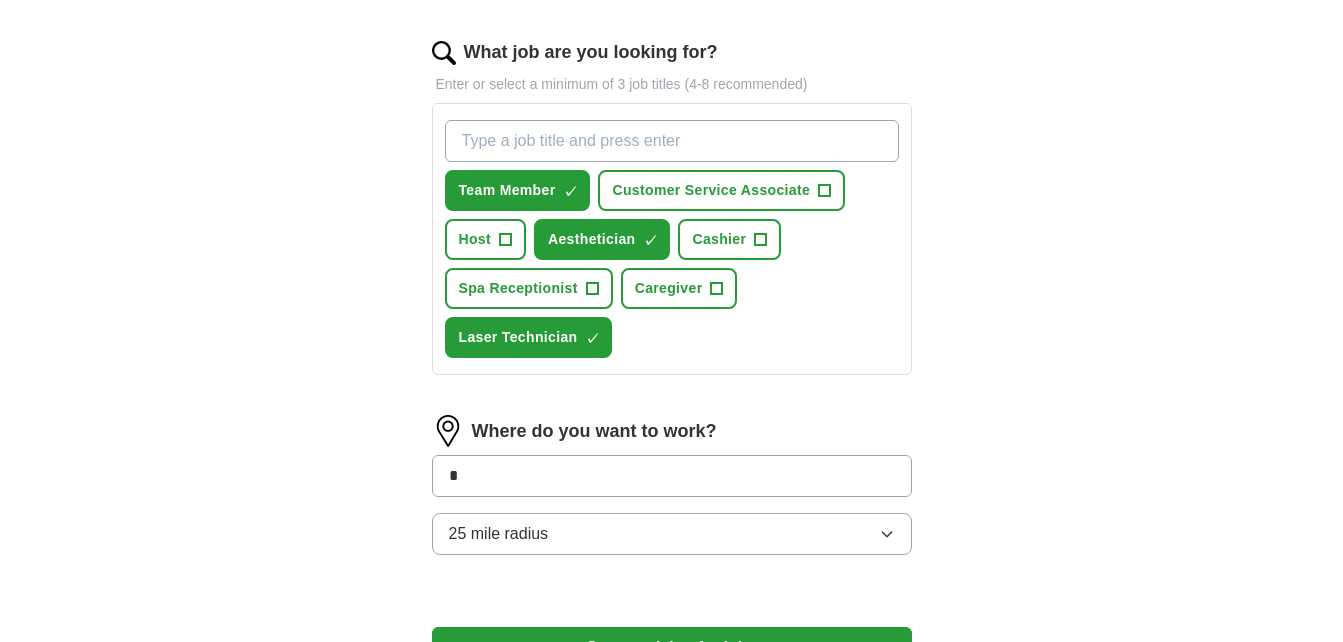 type on "*" 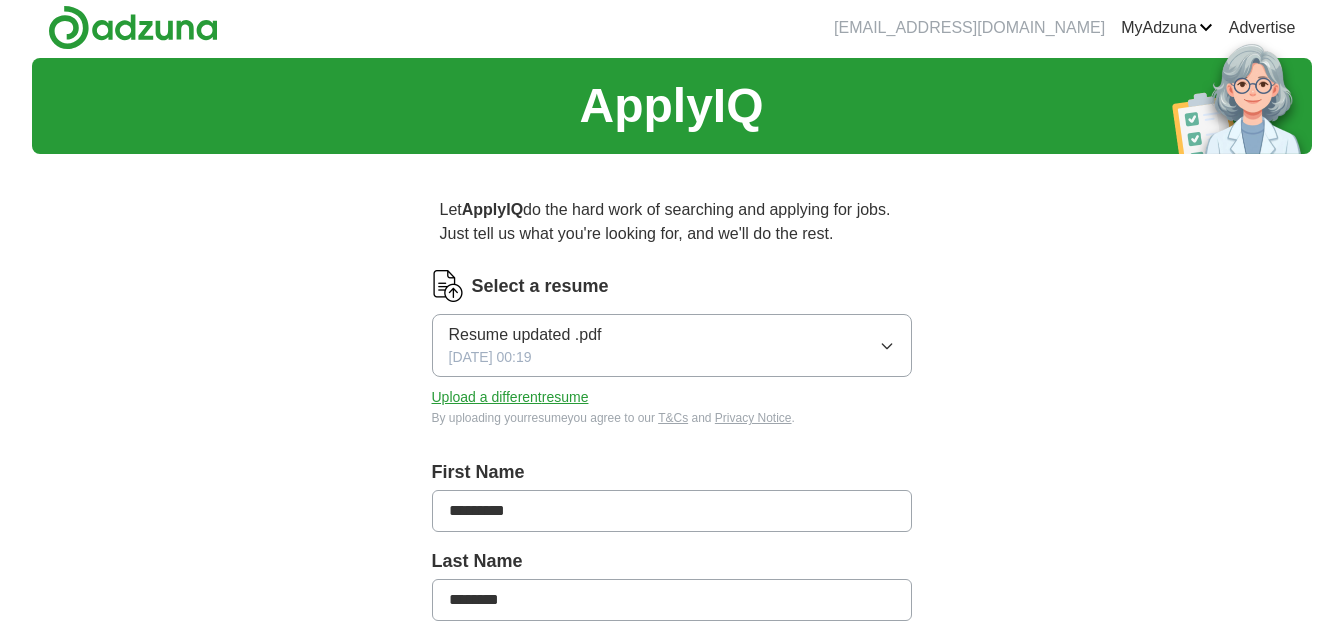 scroll, scrollTop: 0, scrollLeft: 0, axis: both 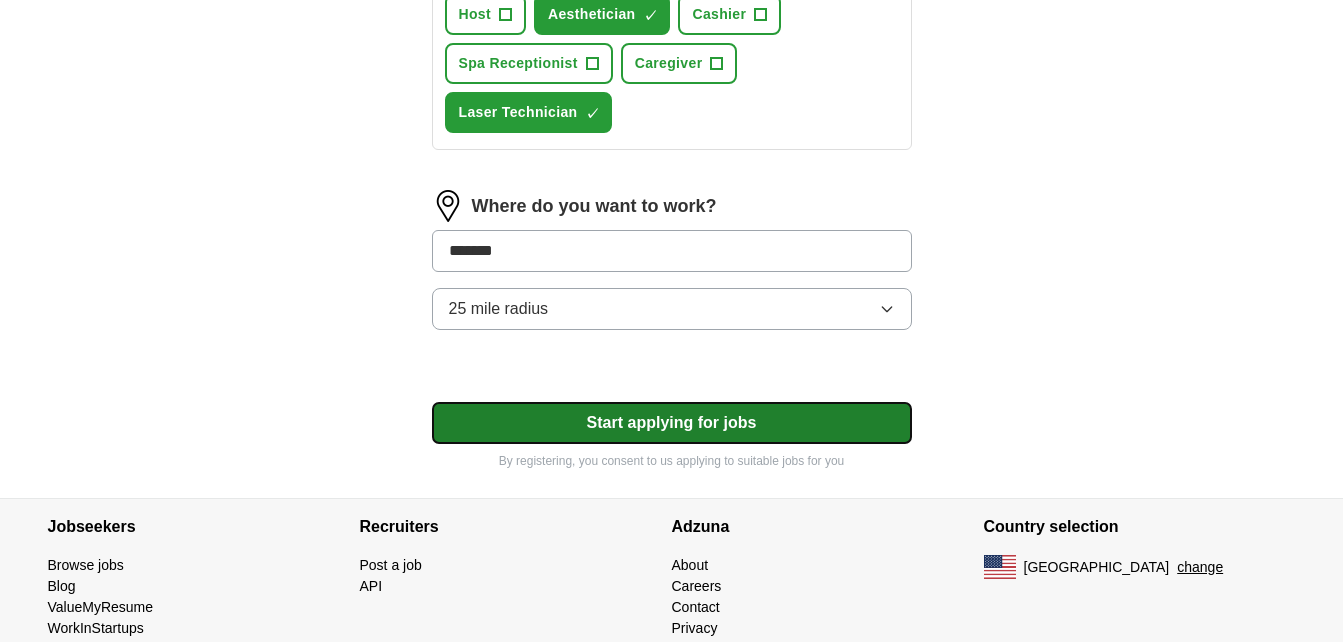 click on "Start applying for jobs" at bounding box center (672, 423) 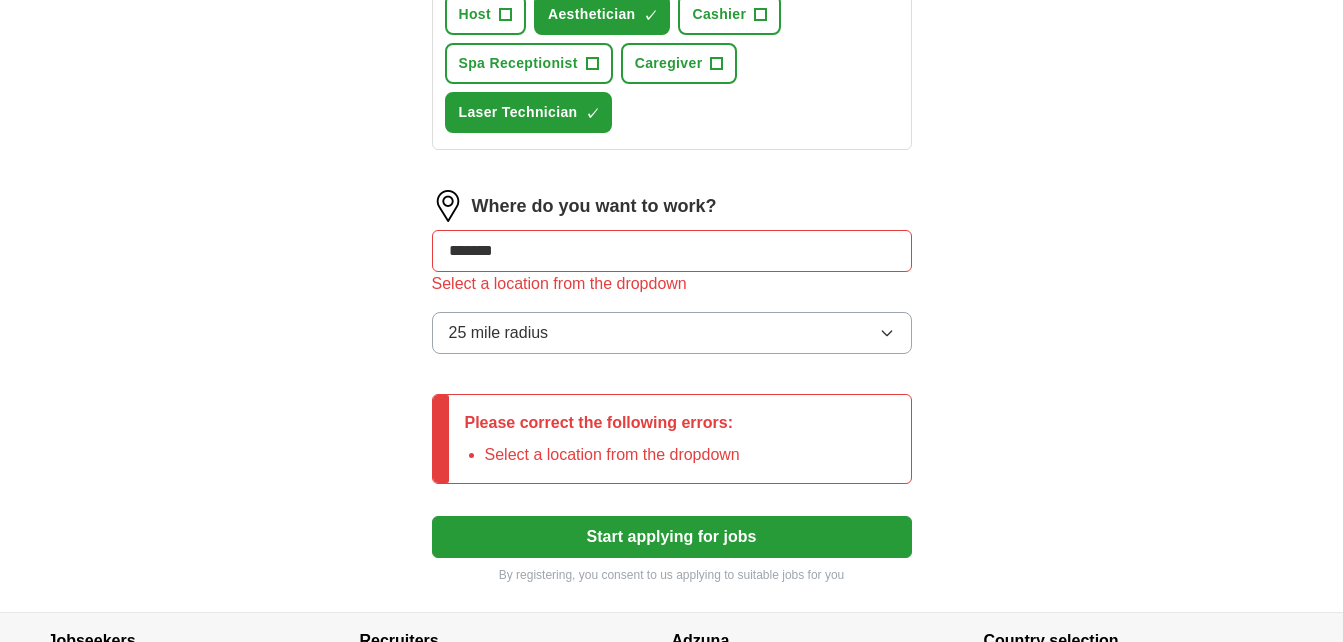 click on "Where do you want to work? ******* Select a location from the dropdown 25 mile radius" at bounding box center (672, 280) 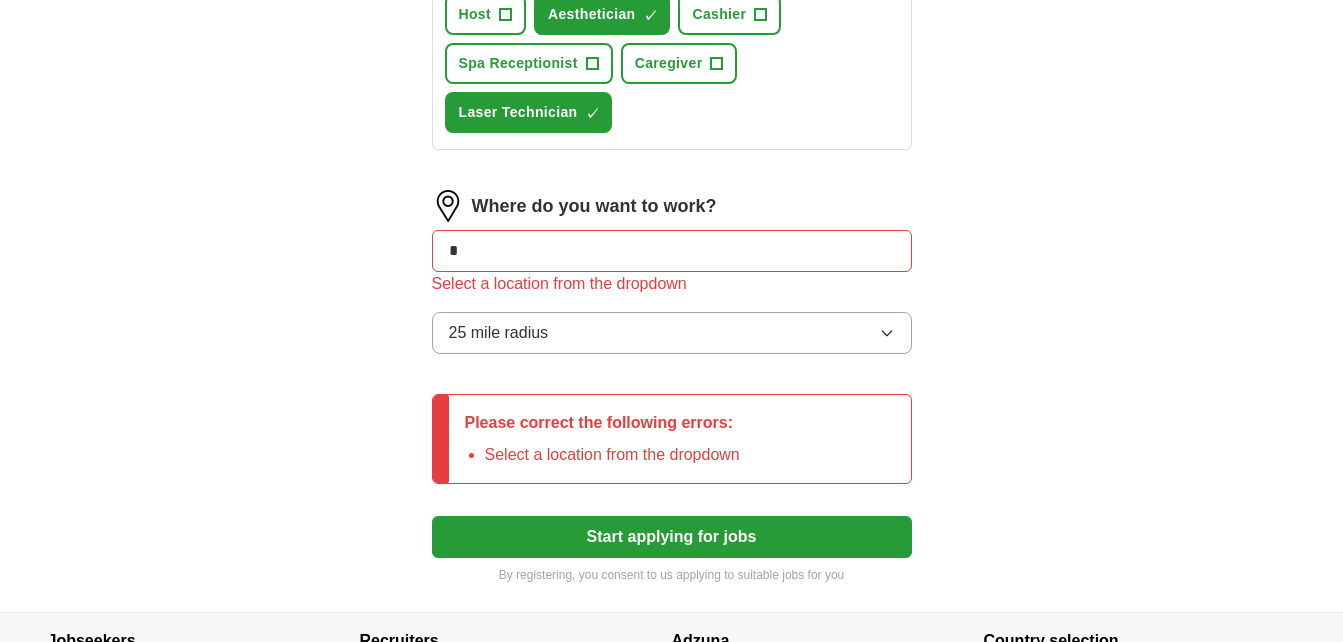 type on "*" 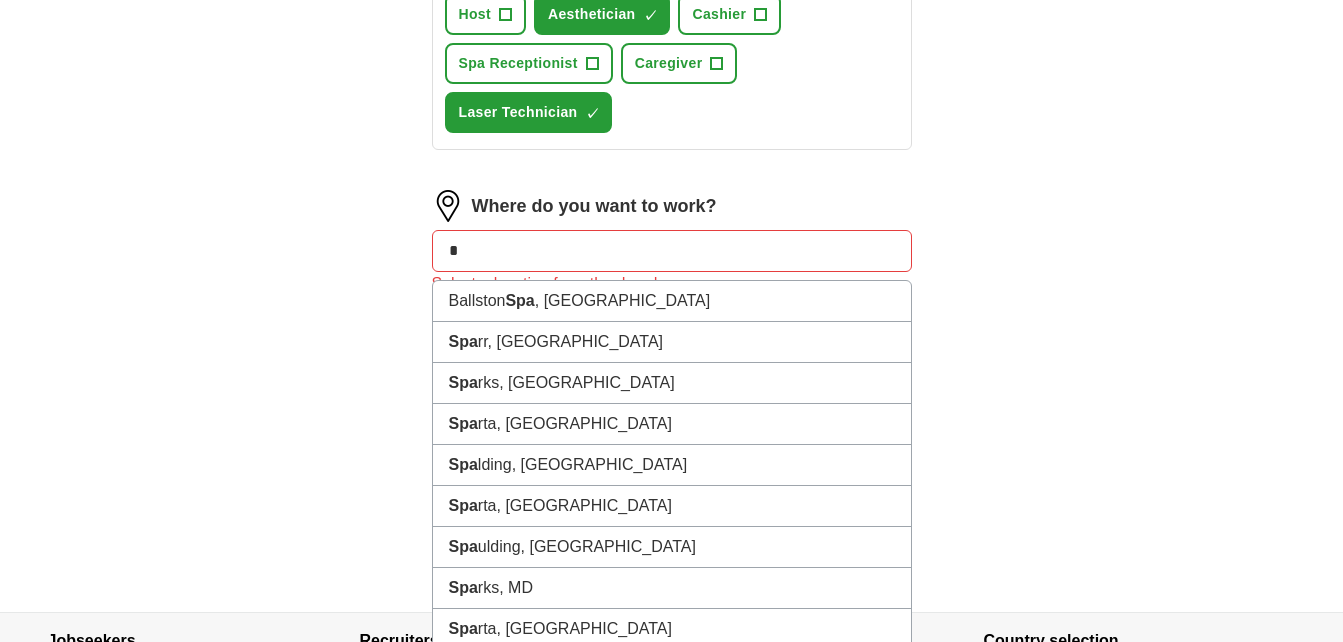 type on "*" 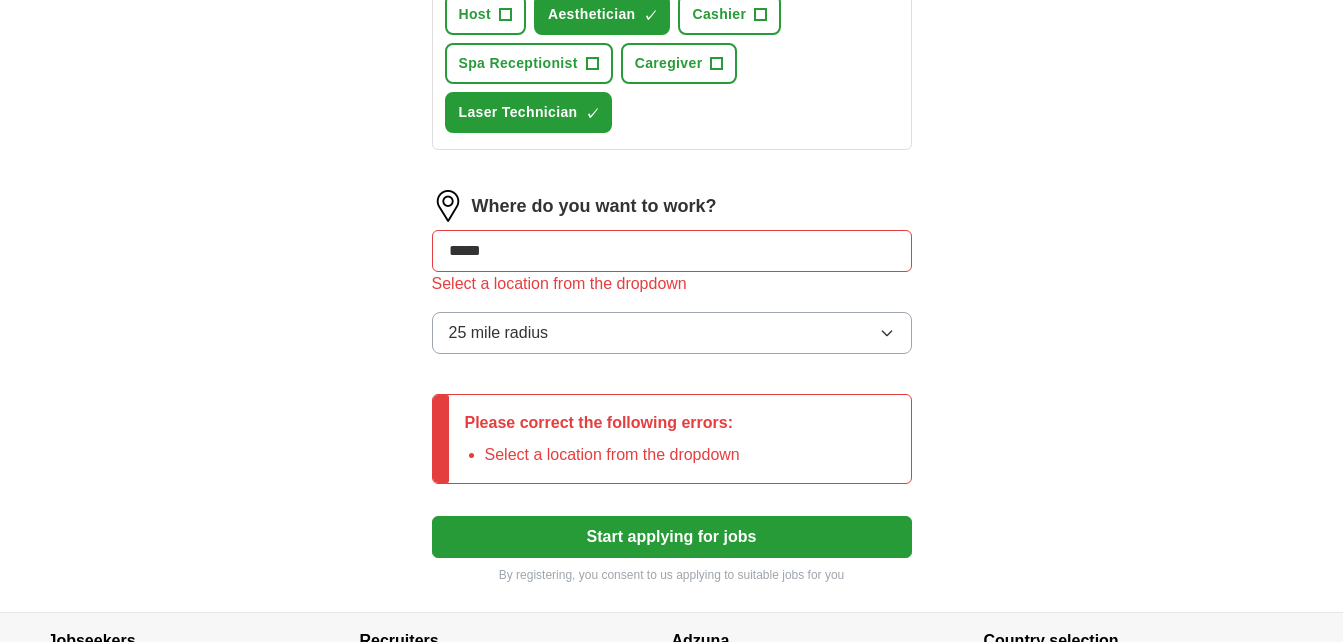 type on "******" 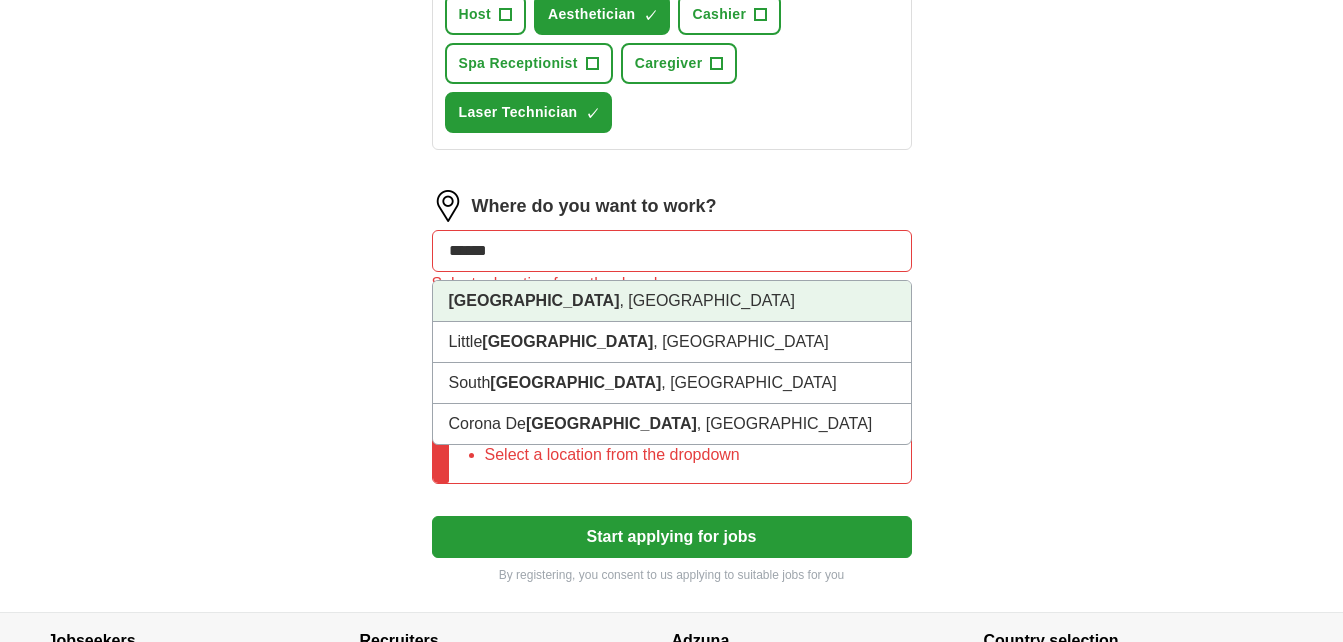 click on "[GEOGRAPHIC_DATA] , [GEOGRAPHIC_DATA]" at bounding box center [672, 301] 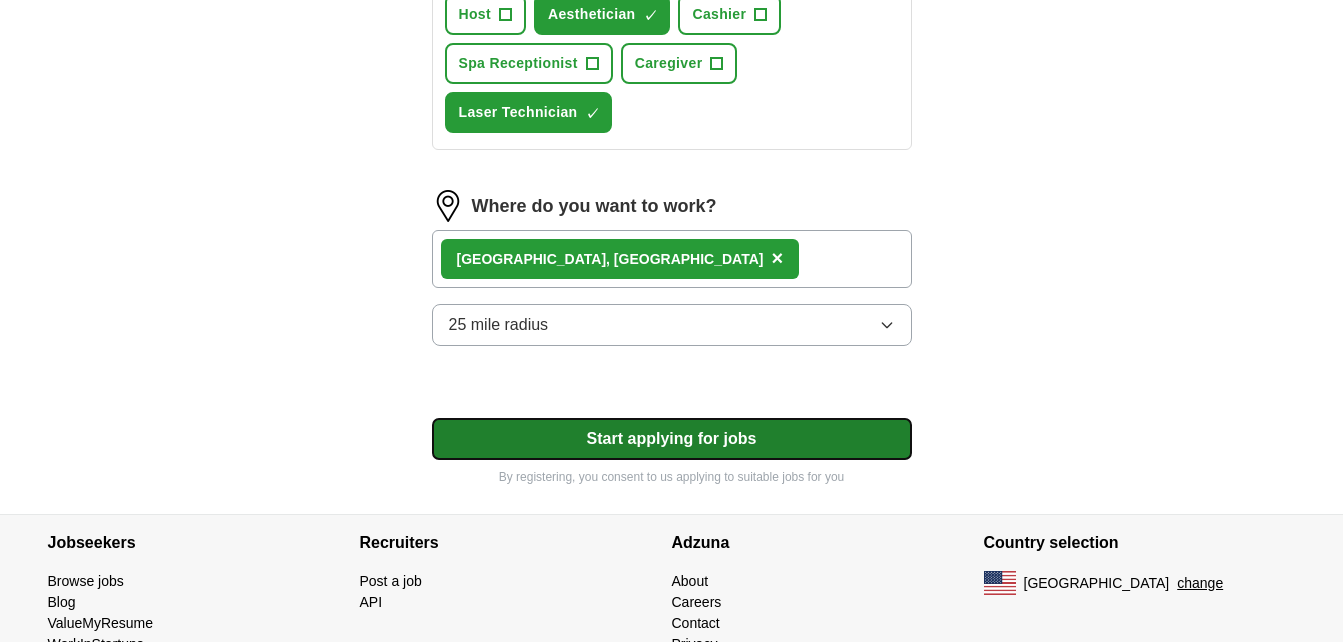 click on "Start applying for jobs" at bounding box center (672, 439) 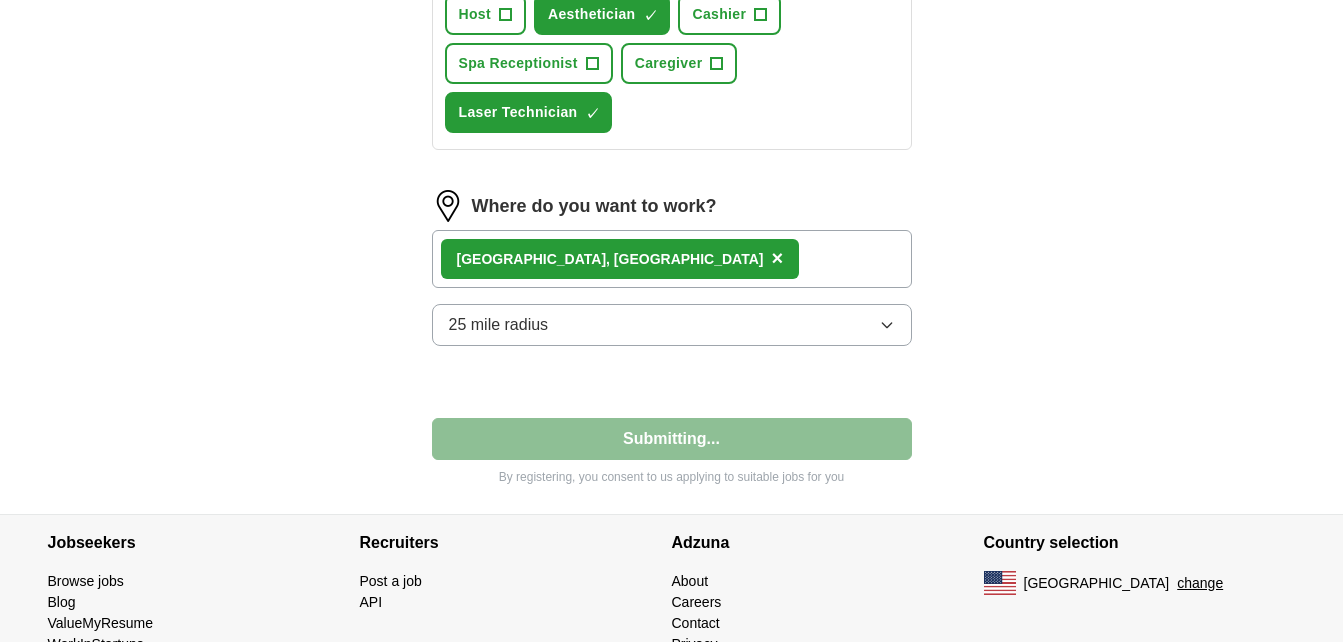 select on "**" 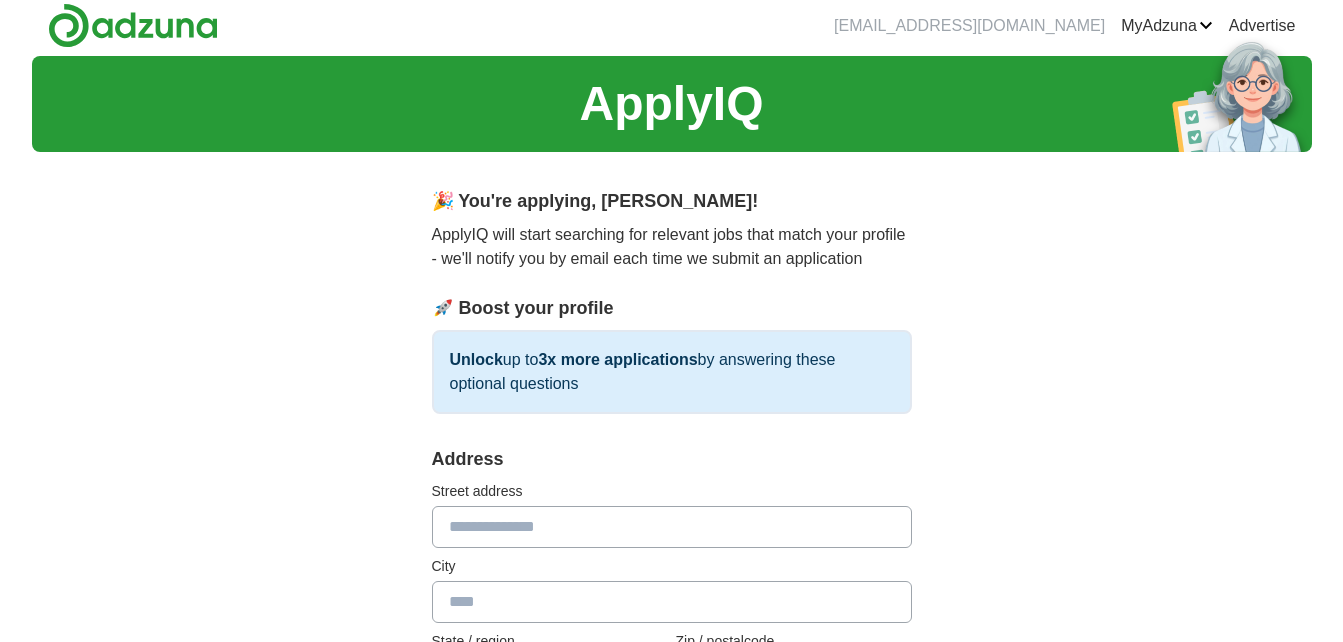 scroll, scrollTop: 0, scrollLeft: 0, axis: both 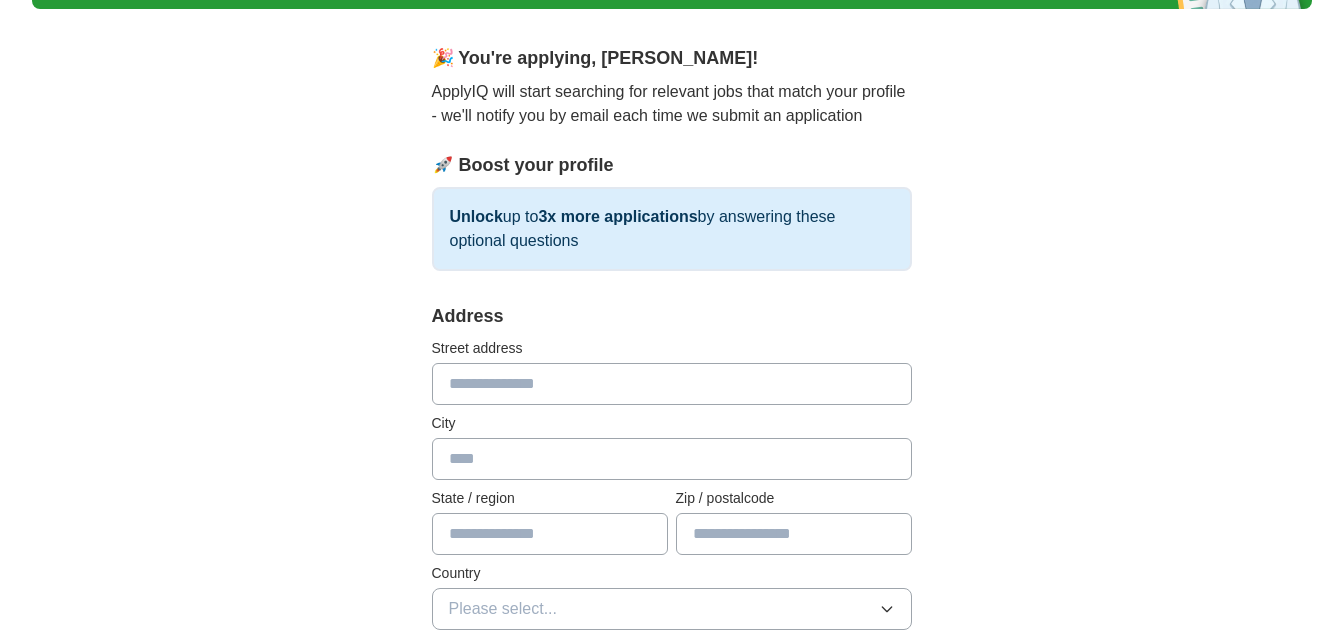 click at bounding box center [672, 384] 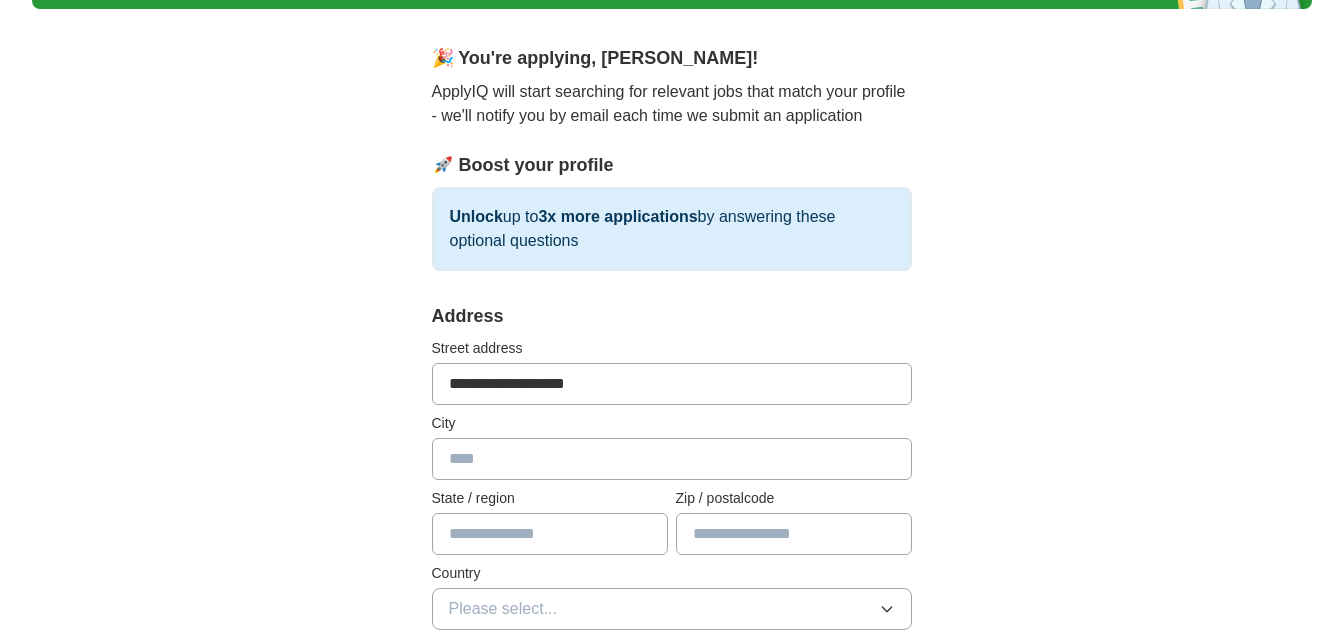 type on "******" 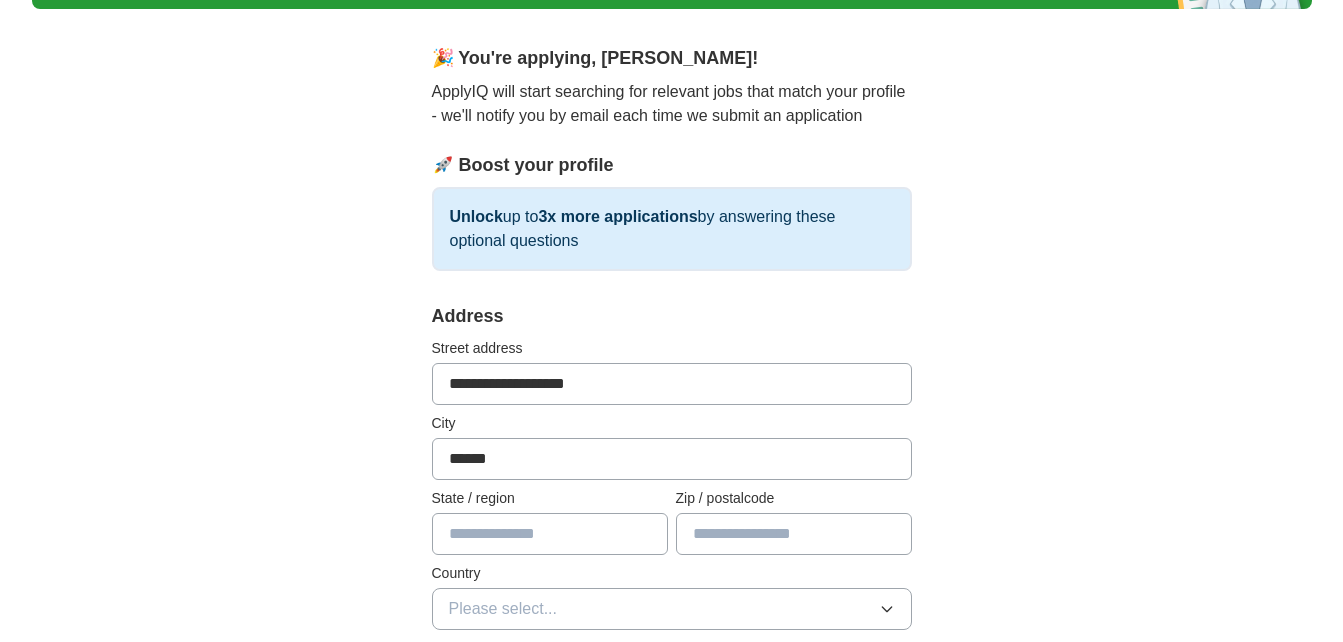 type on "*******" 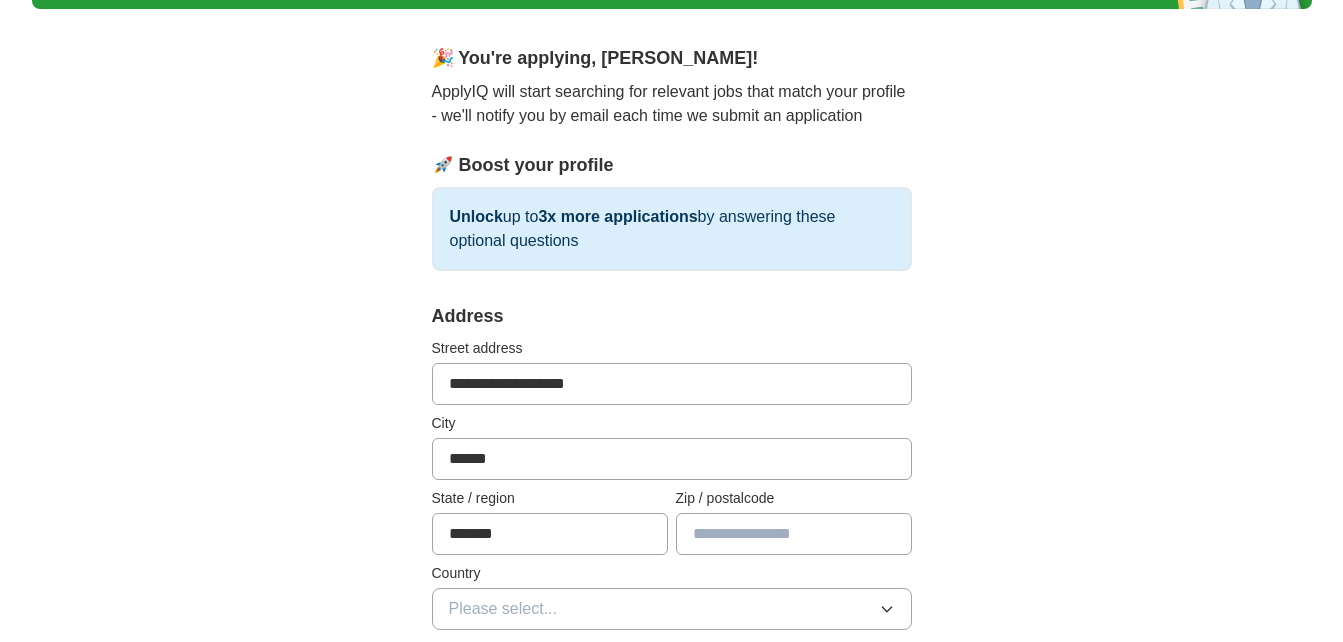 type on "*****" 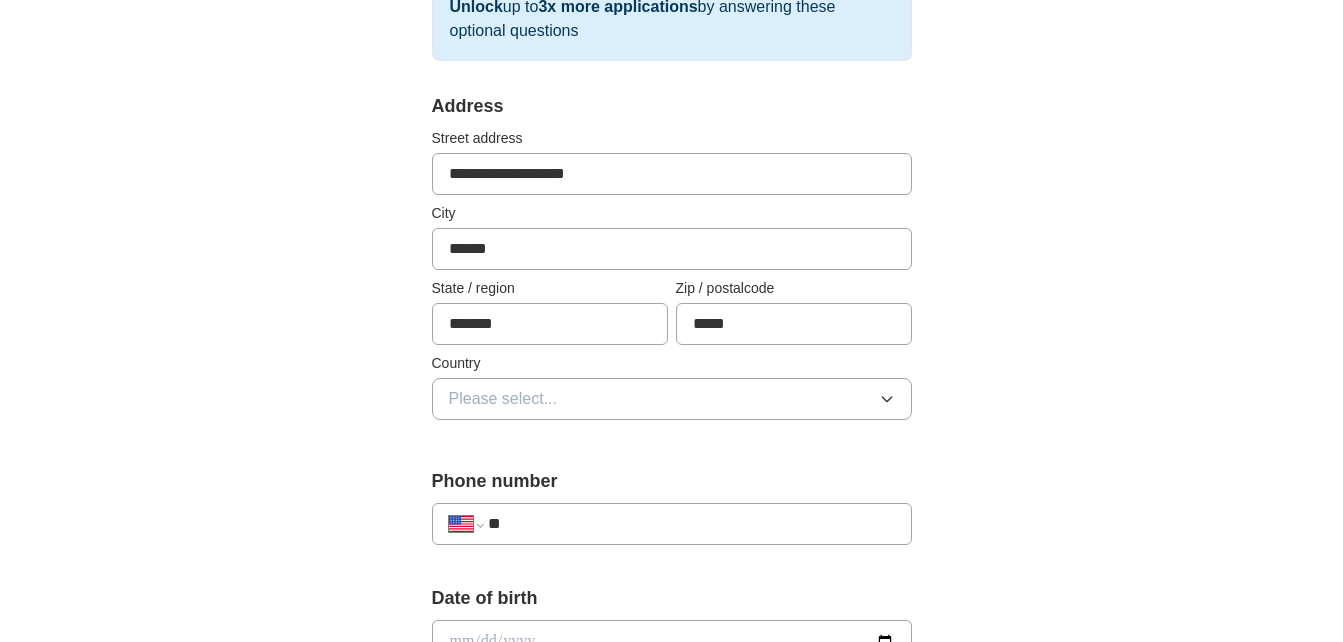 scroll, scrollTop: 365, scrollLeft: 0, axis: vertical 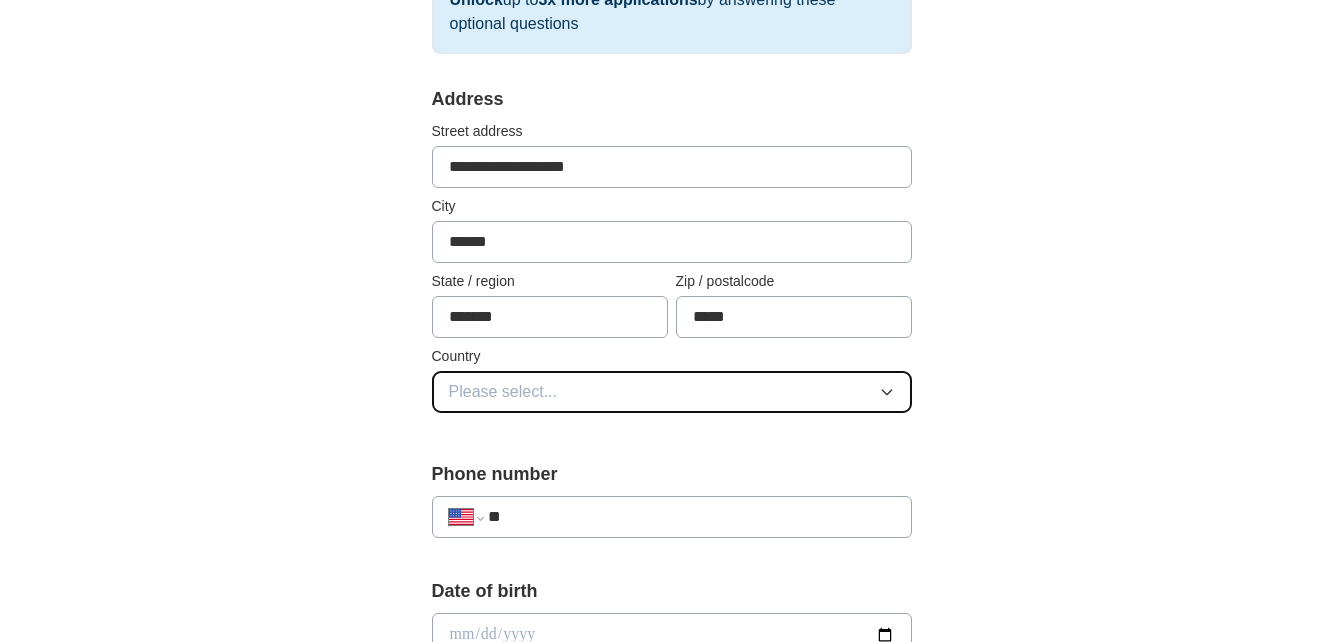 click on "Please select..." at bounding box center (672, 392) 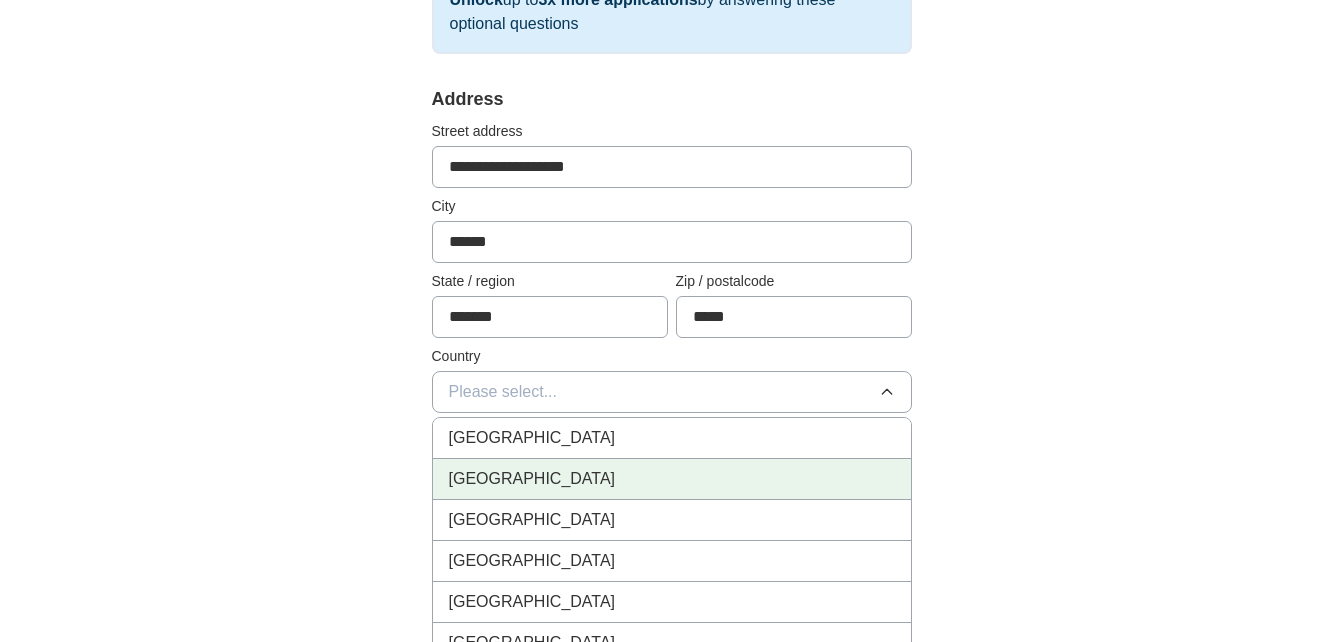 click on "[GEOGRAPHIC_DATA]" at bounding box center (532, 479) 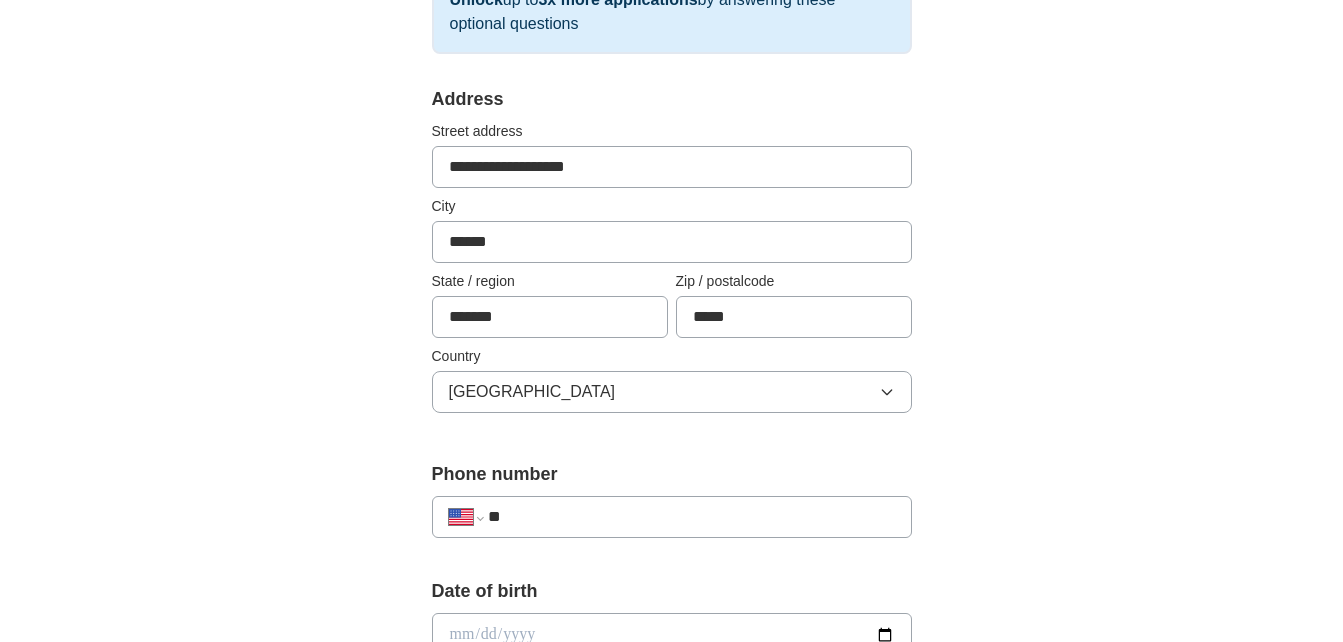 click on "**" at bounding box center (691, 517) 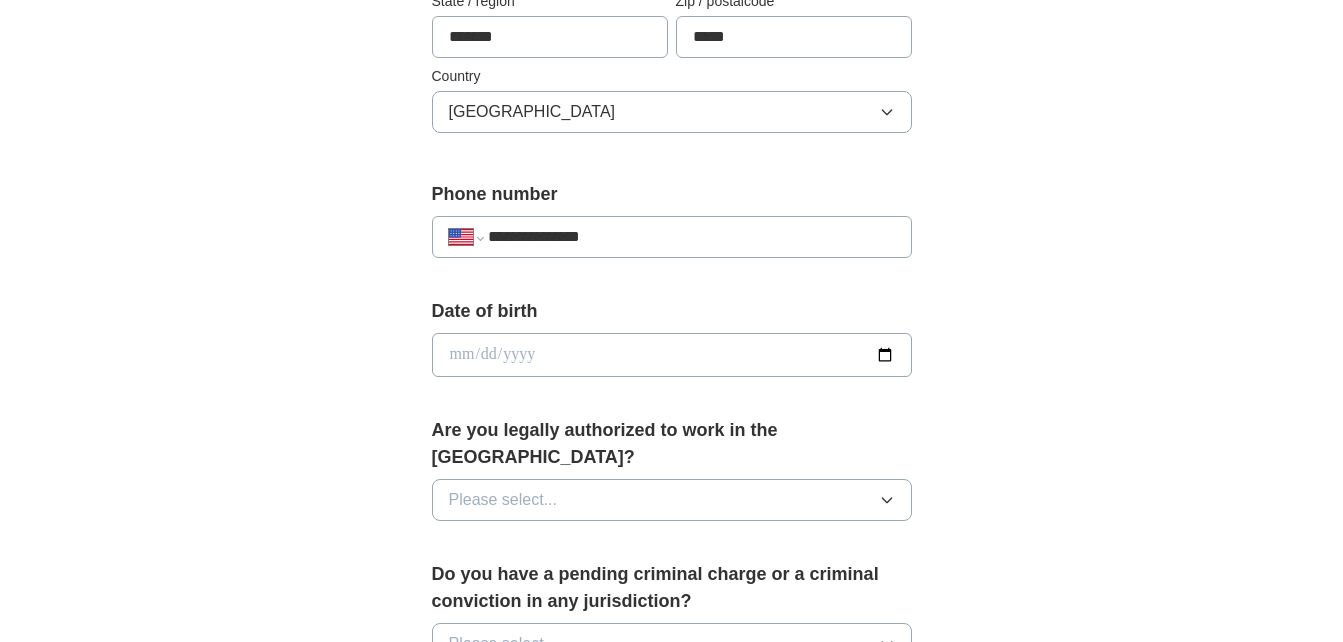 scroll, scrollTop: 671, scrollLeft: 0, axis: vertical 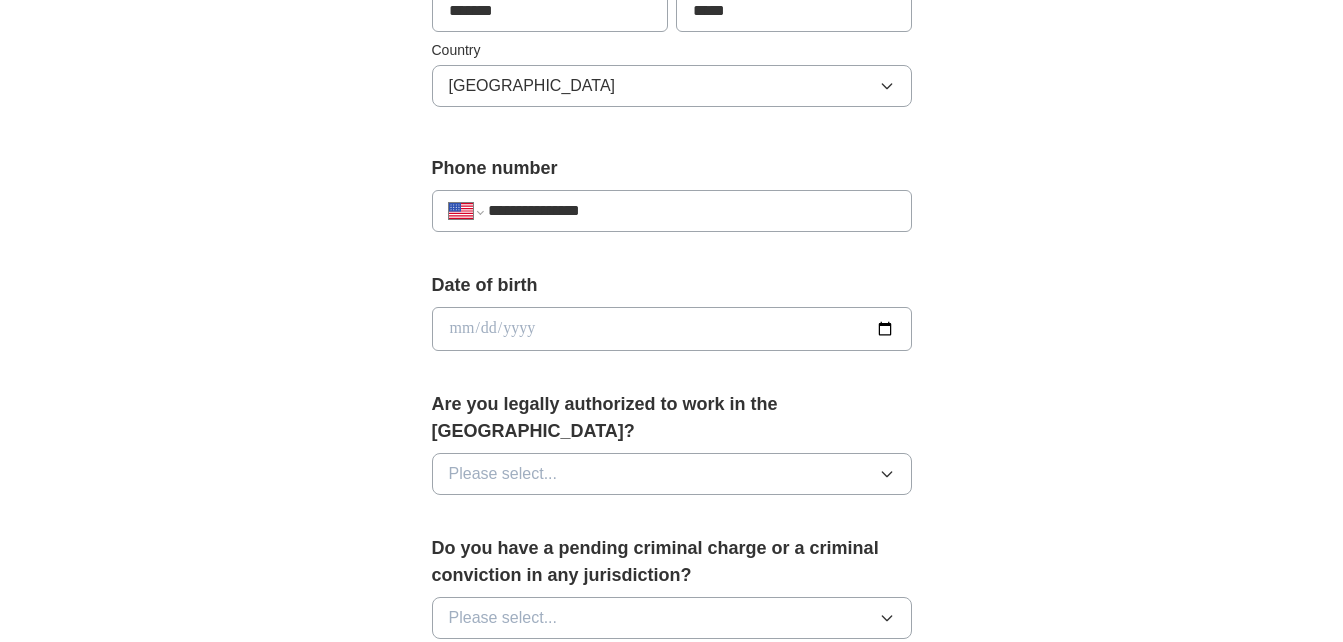 type on "**********" 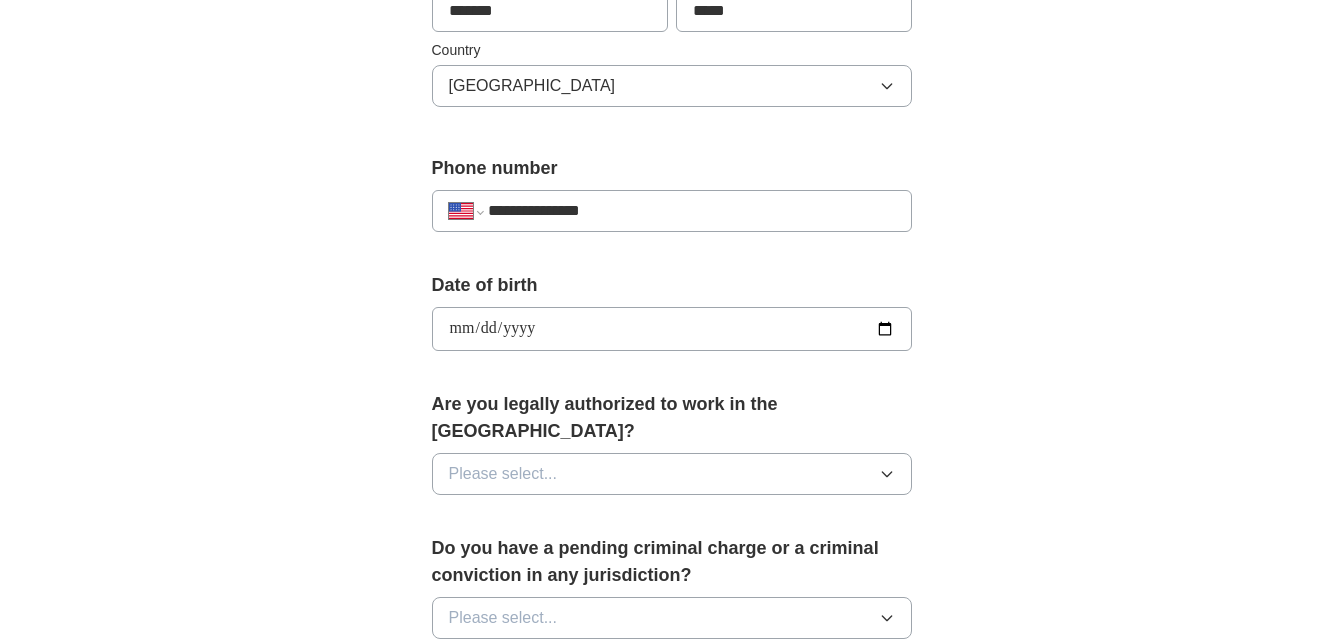 type on "**********" 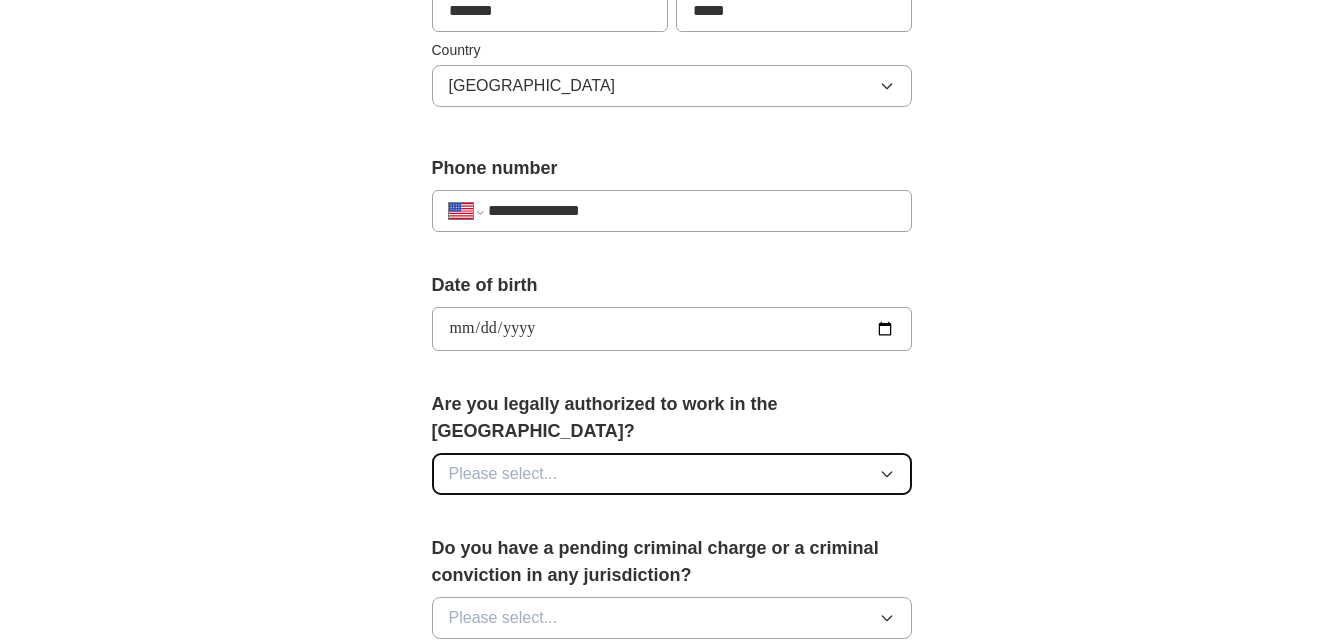 click on "Please select..." at bounding box center (672, 474) 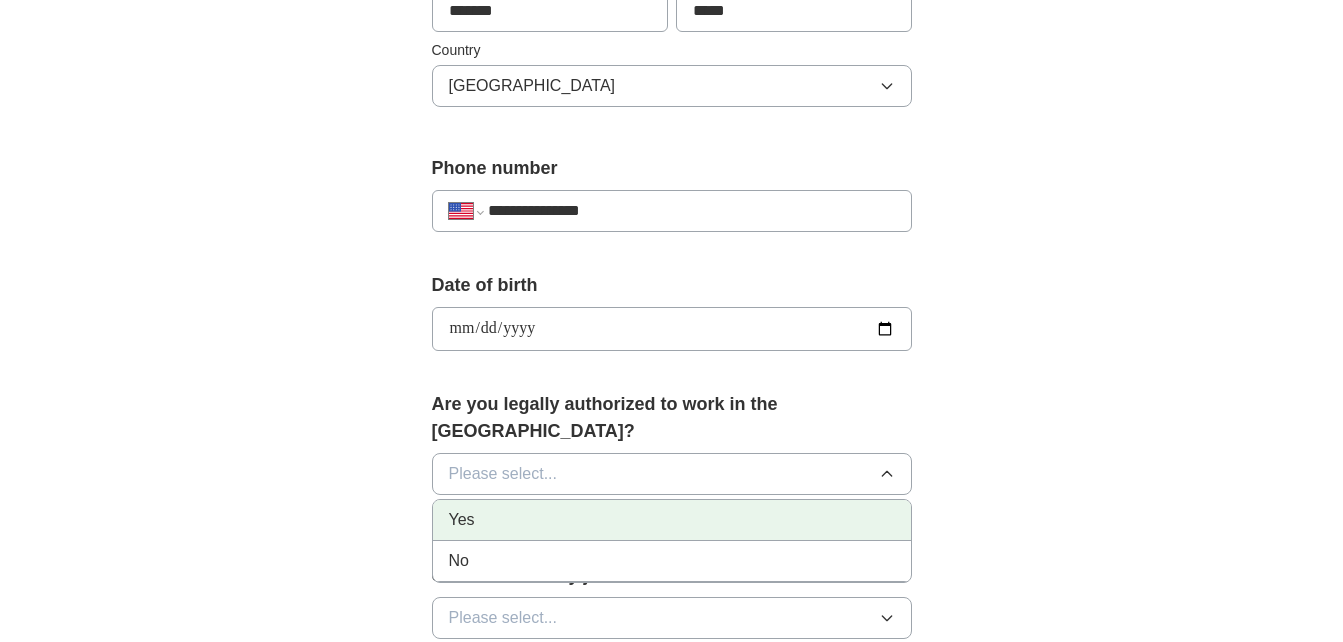 click on "Yes" at bounding box center (672, 520) 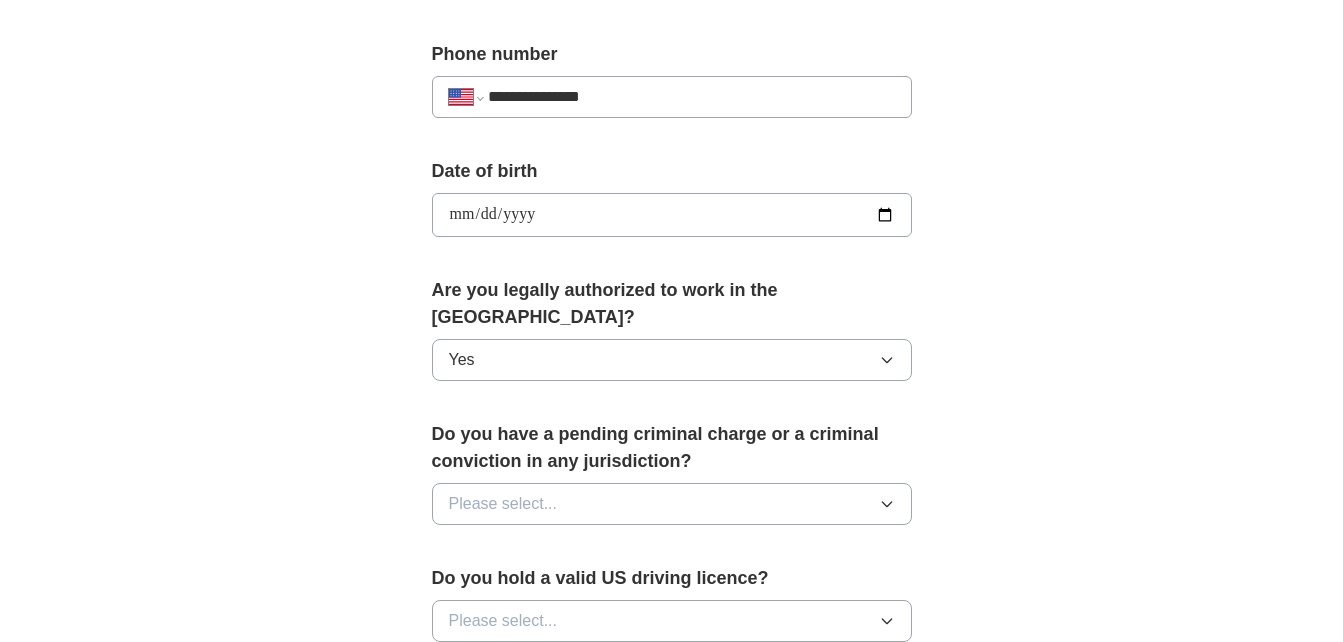 scroll, scrollTop: 826, scrollLeft: 0, axis: vertical 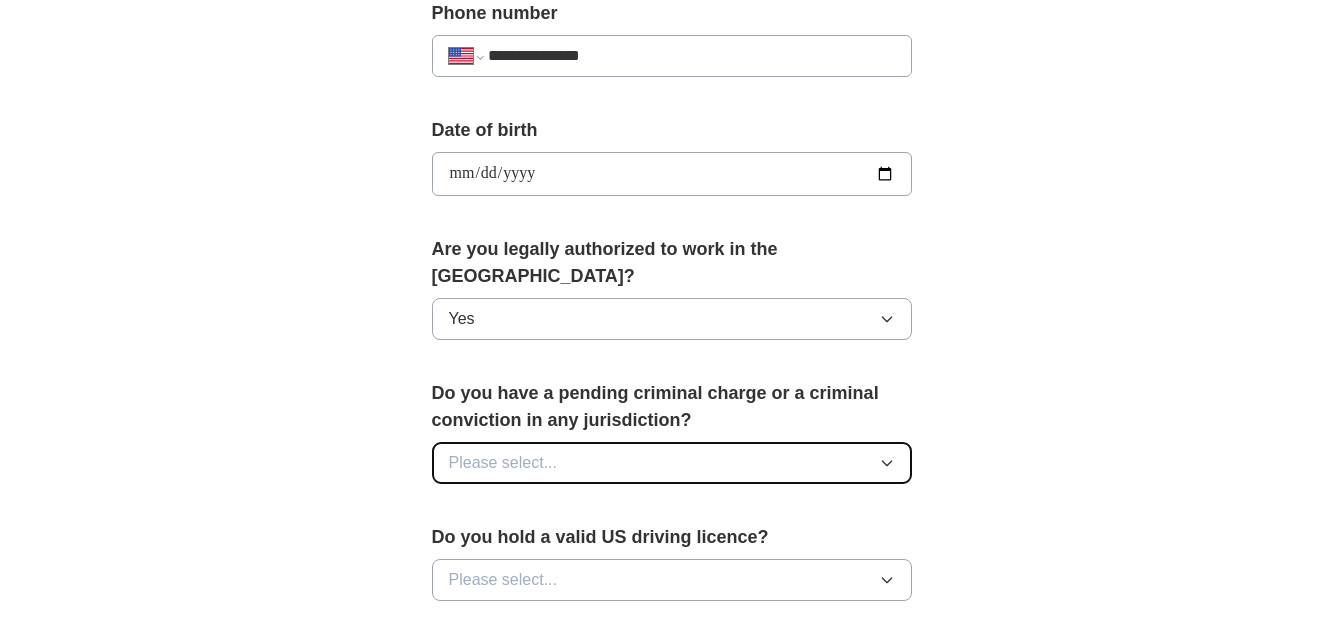 click on "Please select..." at bounding box center (672, 463) 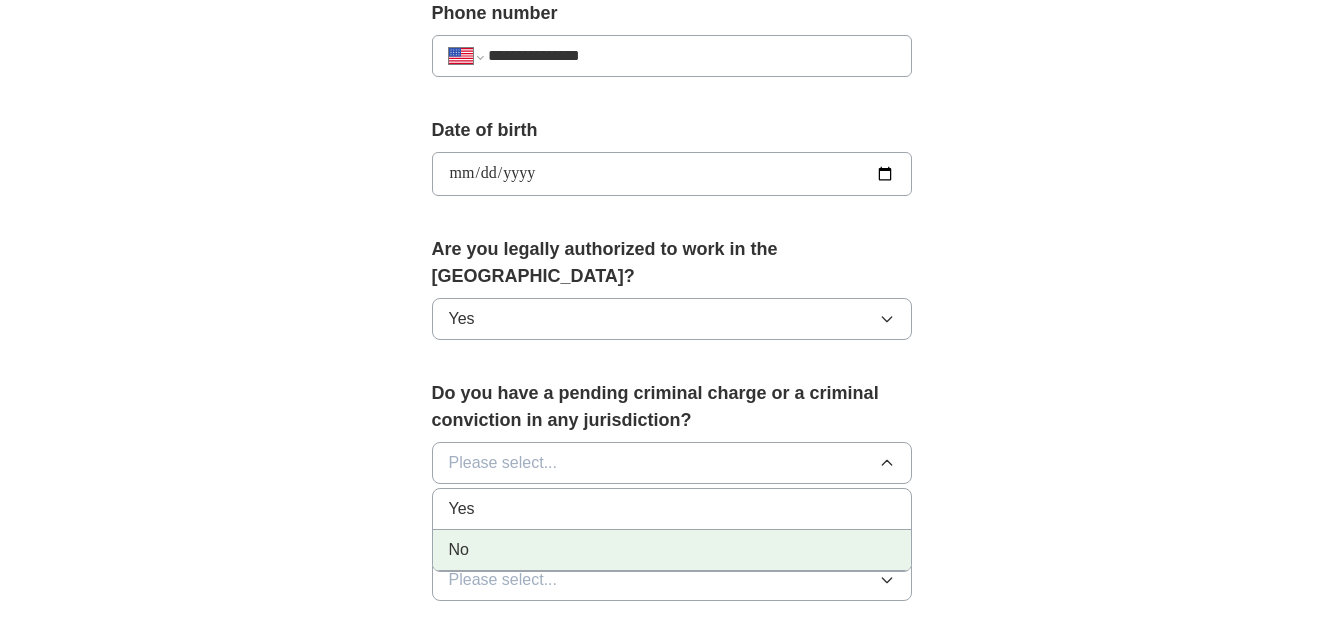 click on "No" at bounding box center (672, 550) 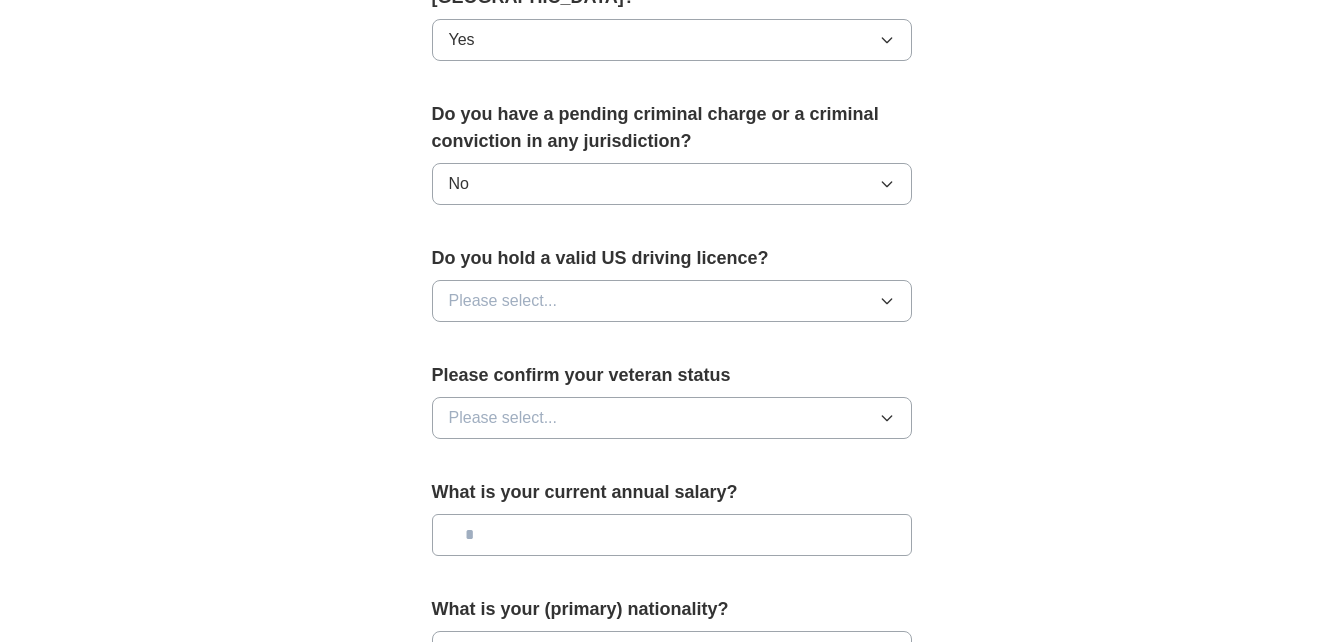 scroll, scrollTop: 1115, scrollLeft: 0, axis: vertical 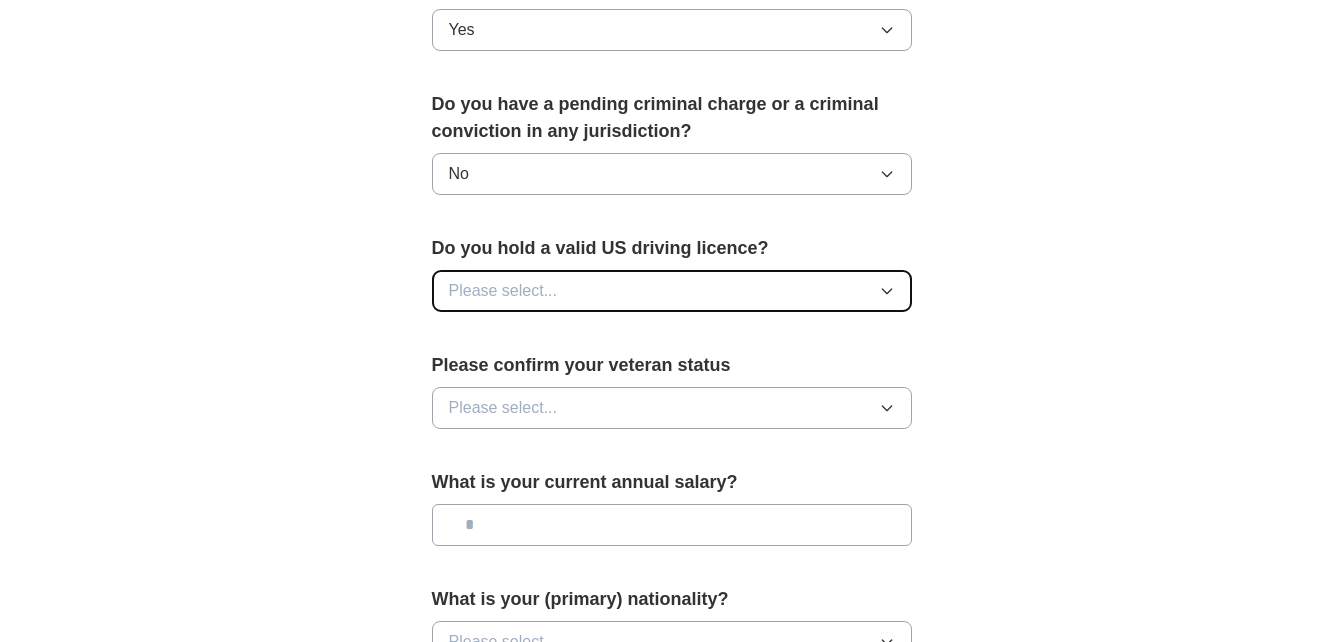 click on "Please select..." at bounding box center (672, 291) 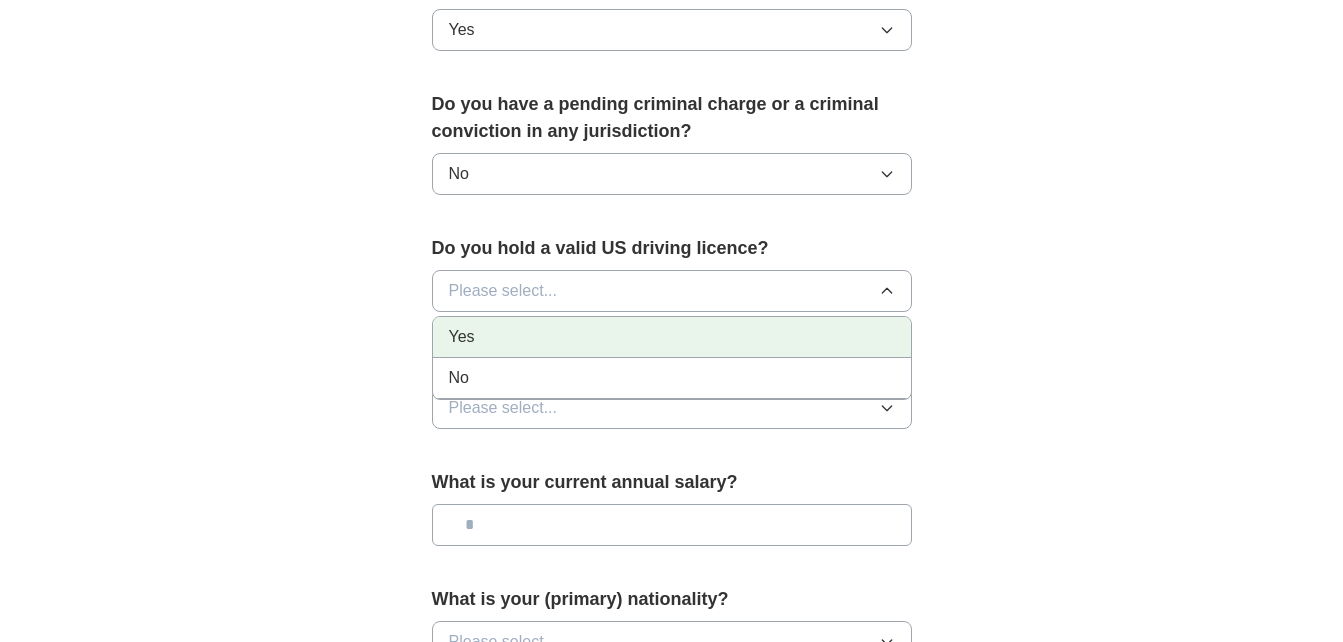 click on "Yes" at bounding box center (672, 337) 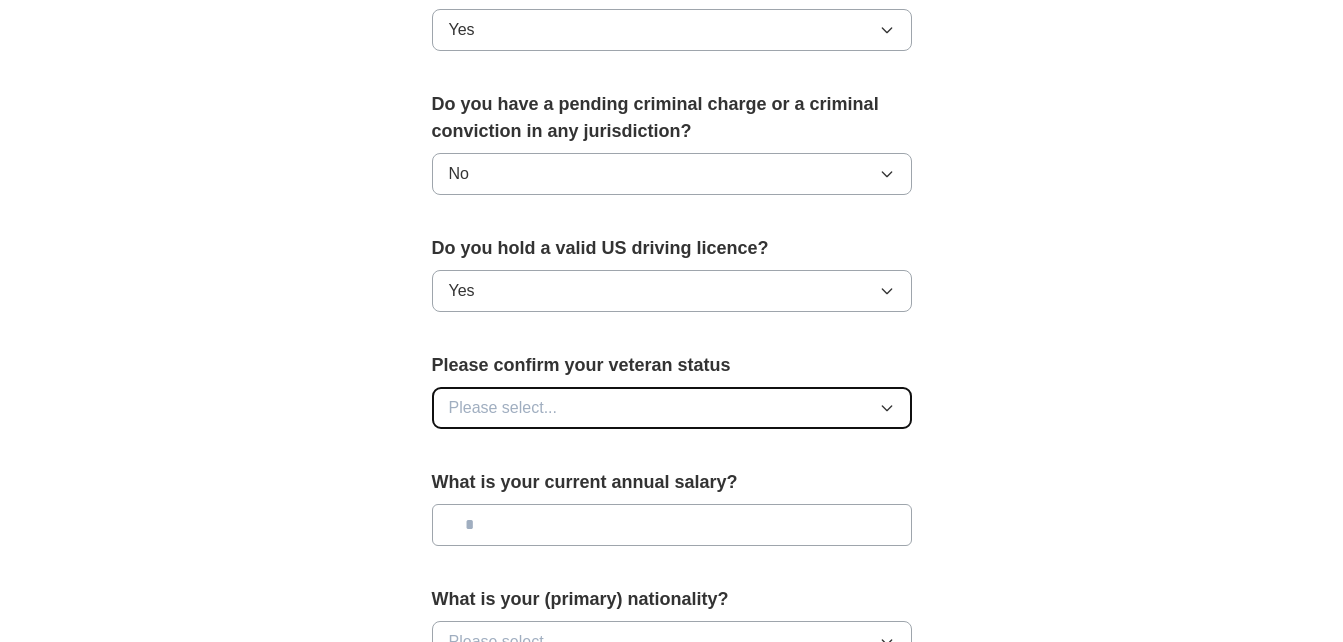 click on "Please select..." at bounding box center [672, 408] 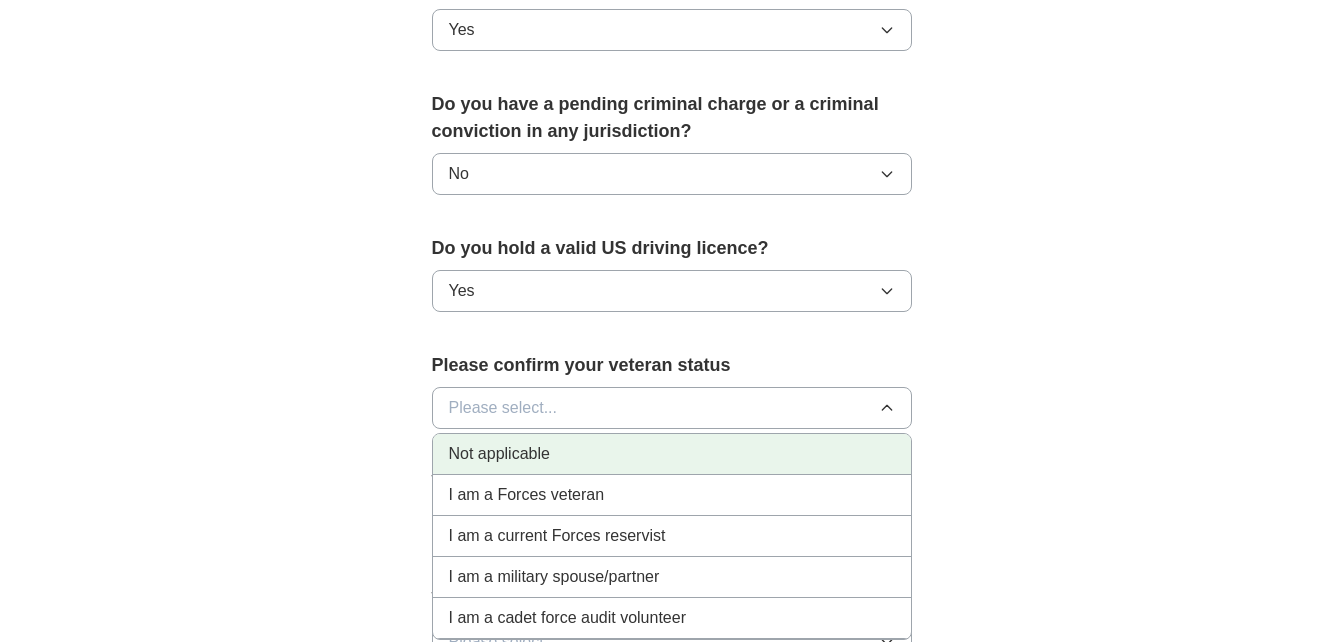 click on "Not applicable" at bounding box center (672, 454) 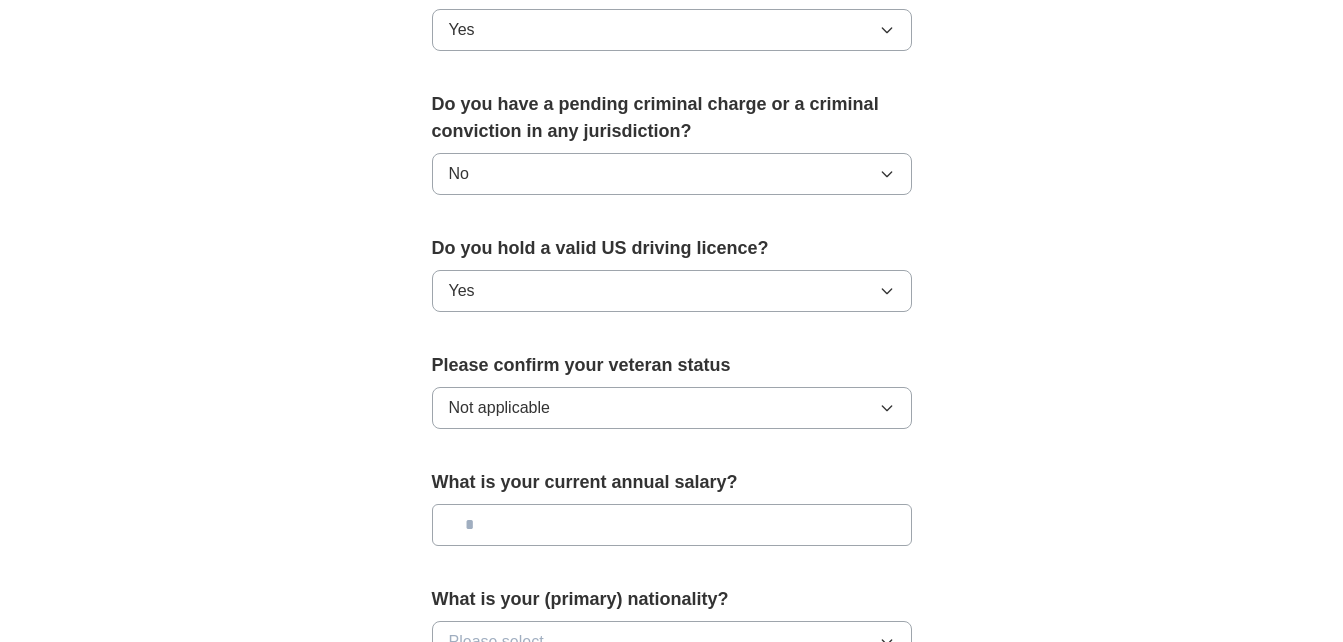click at bounding box center [672, 525] 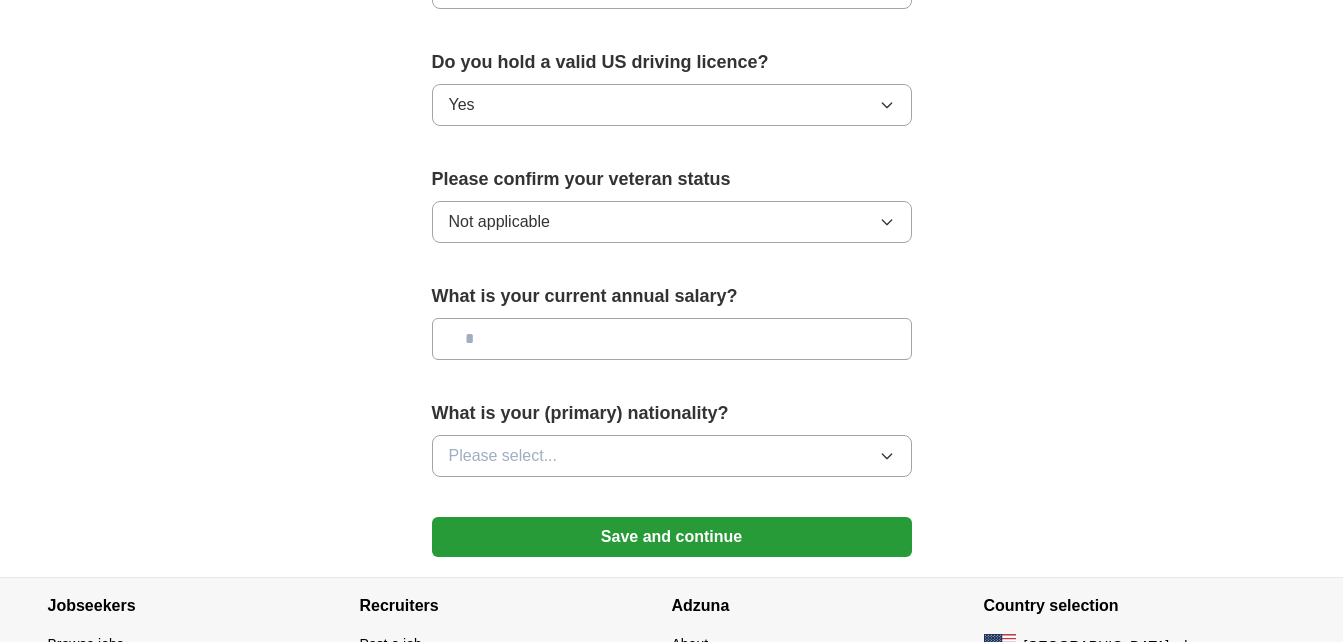 scroll, scrollTop: 1356, scrollLeft: 0, axis: vertical 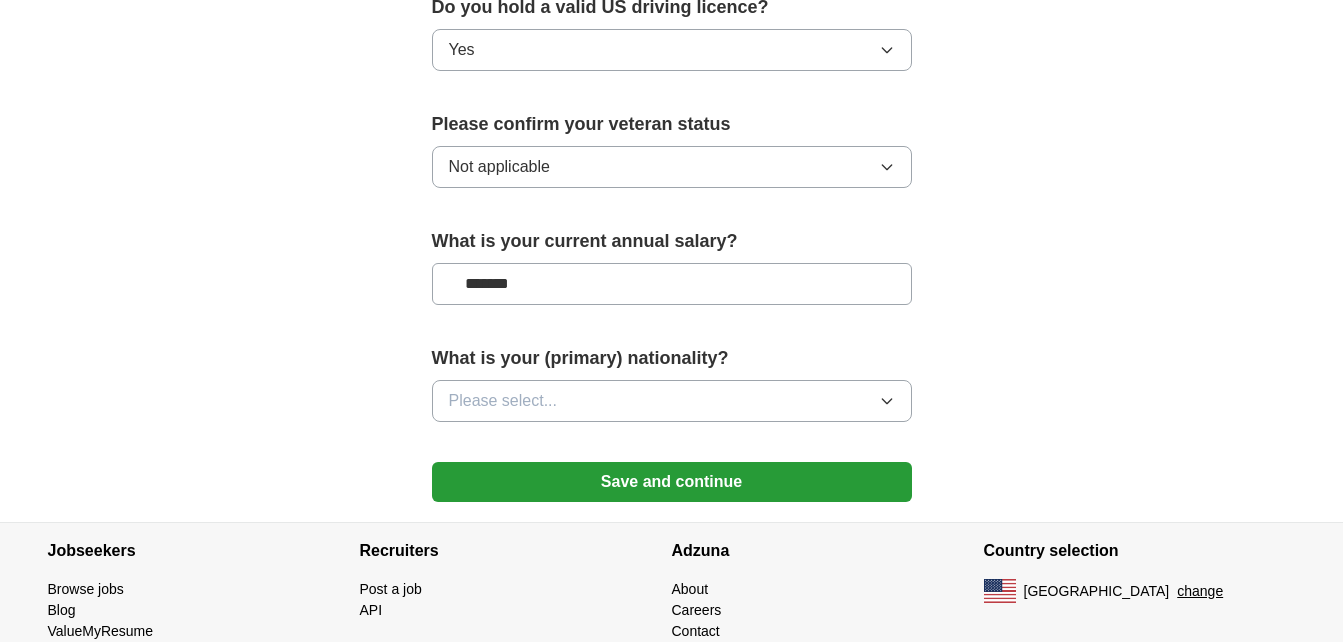 type on "*******" 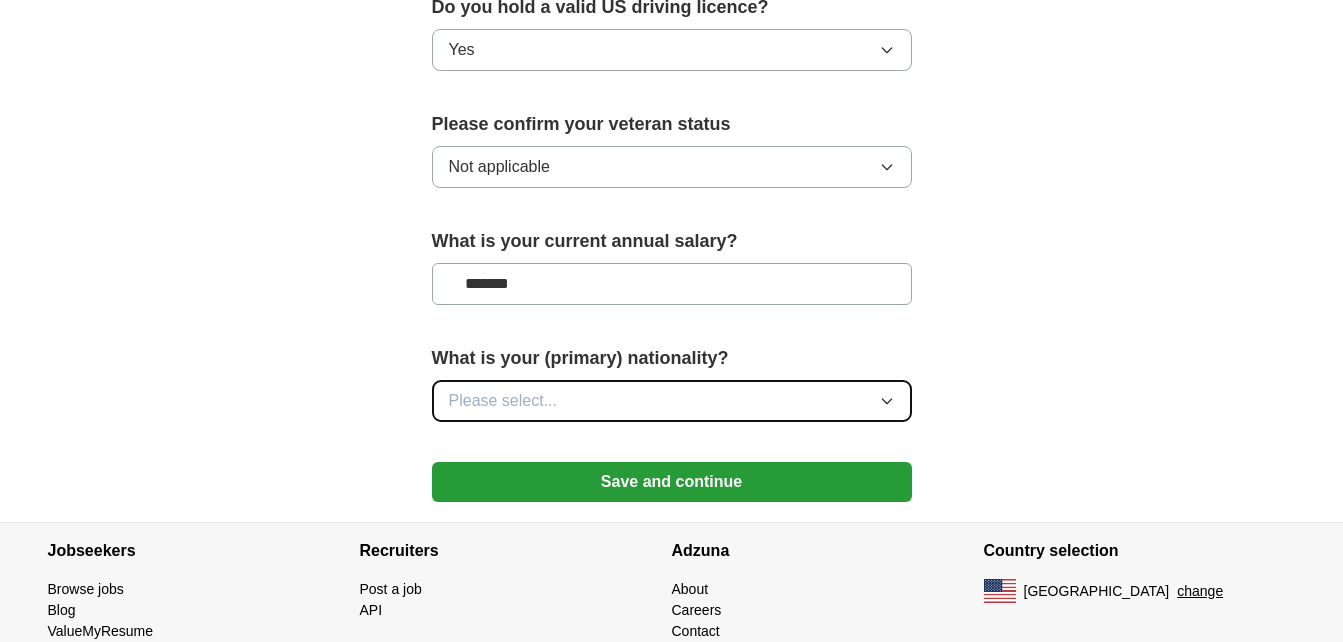click on "Please select..." at bounding box center (672, 401) 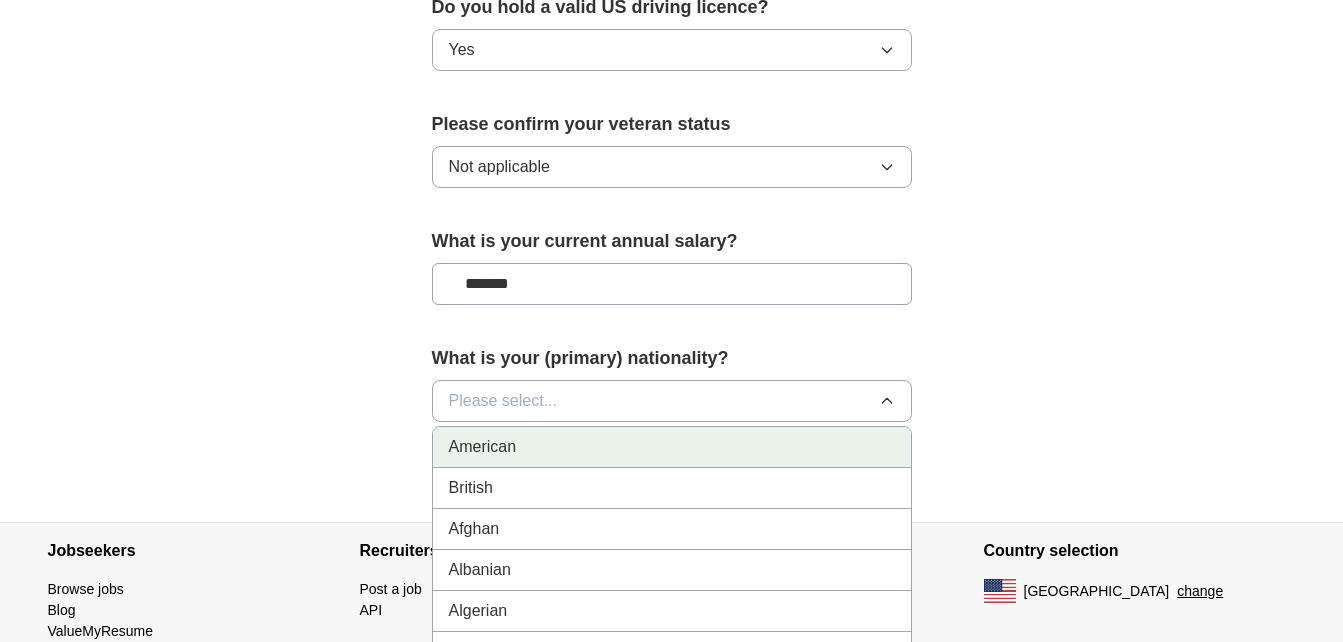 click on "American" at bounding box center (672, 447) 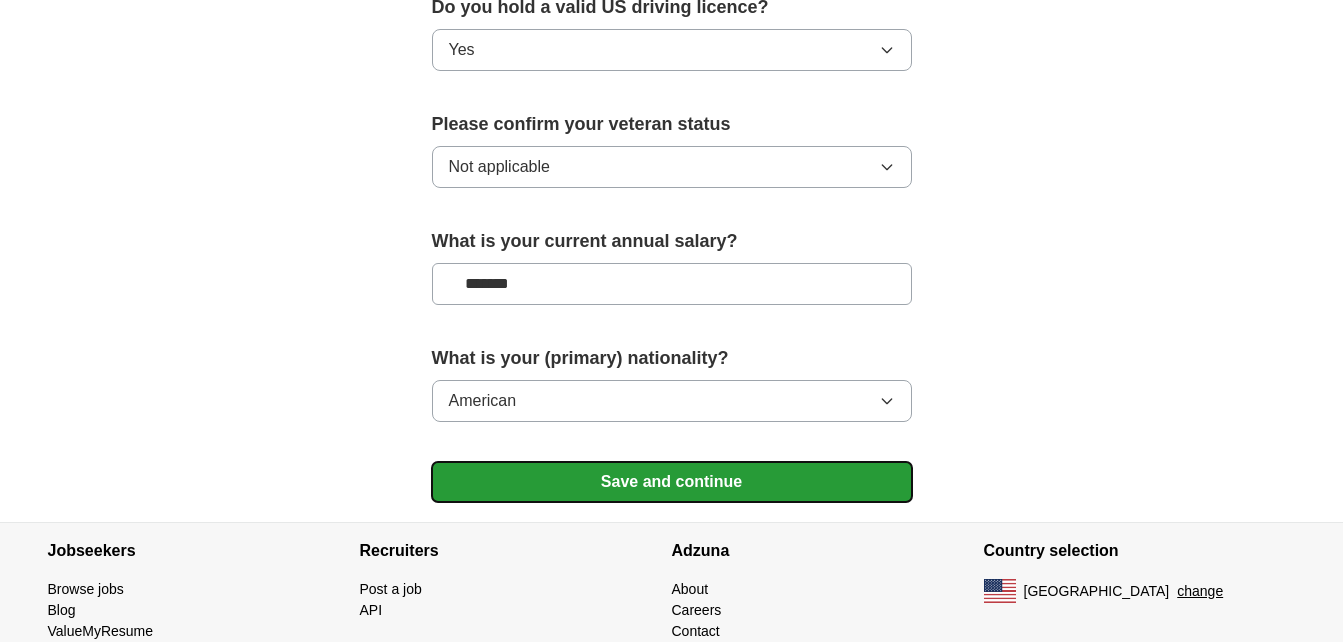 click on "Save and continue" at bounding box center (672, 482) 